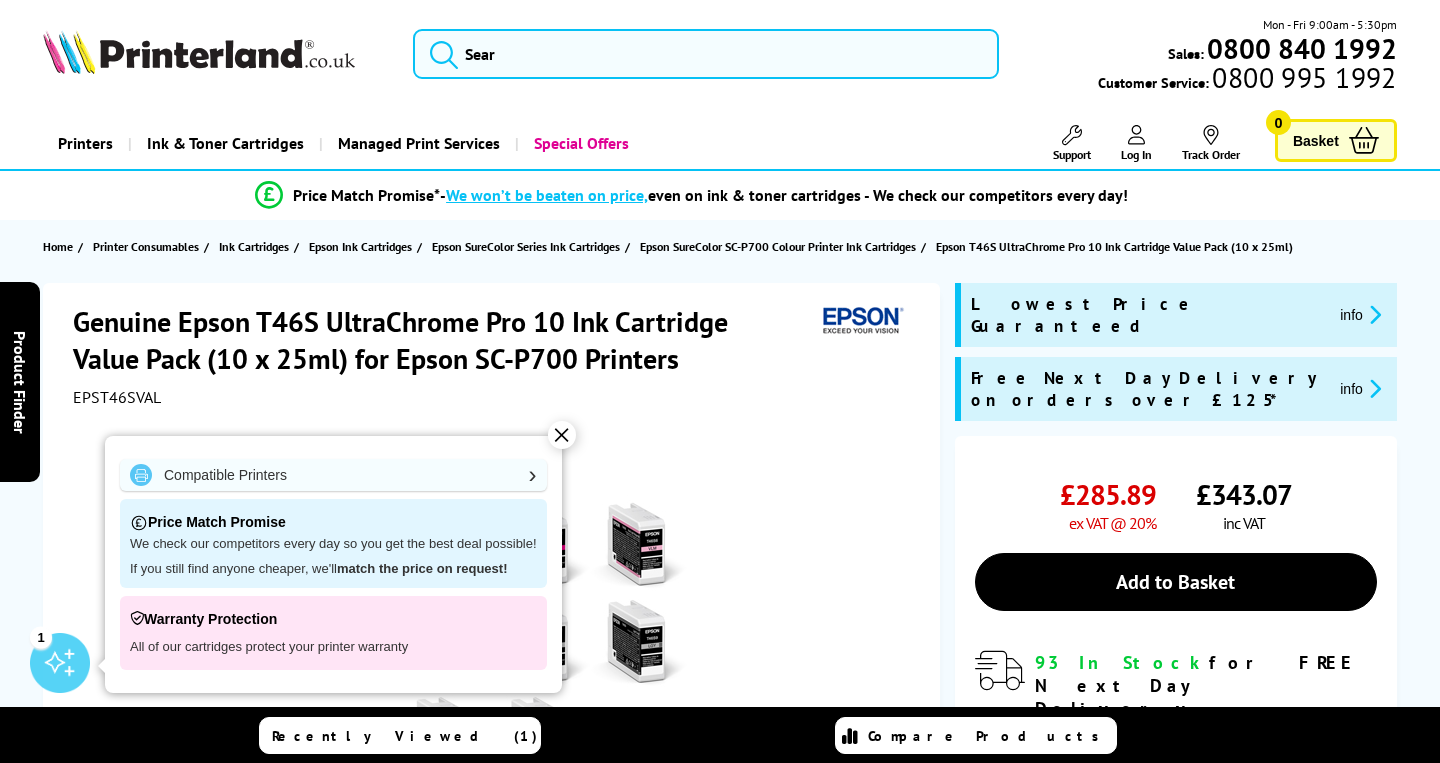 scroll, scrollTop: 0, scrollLeft: 0, axis: both 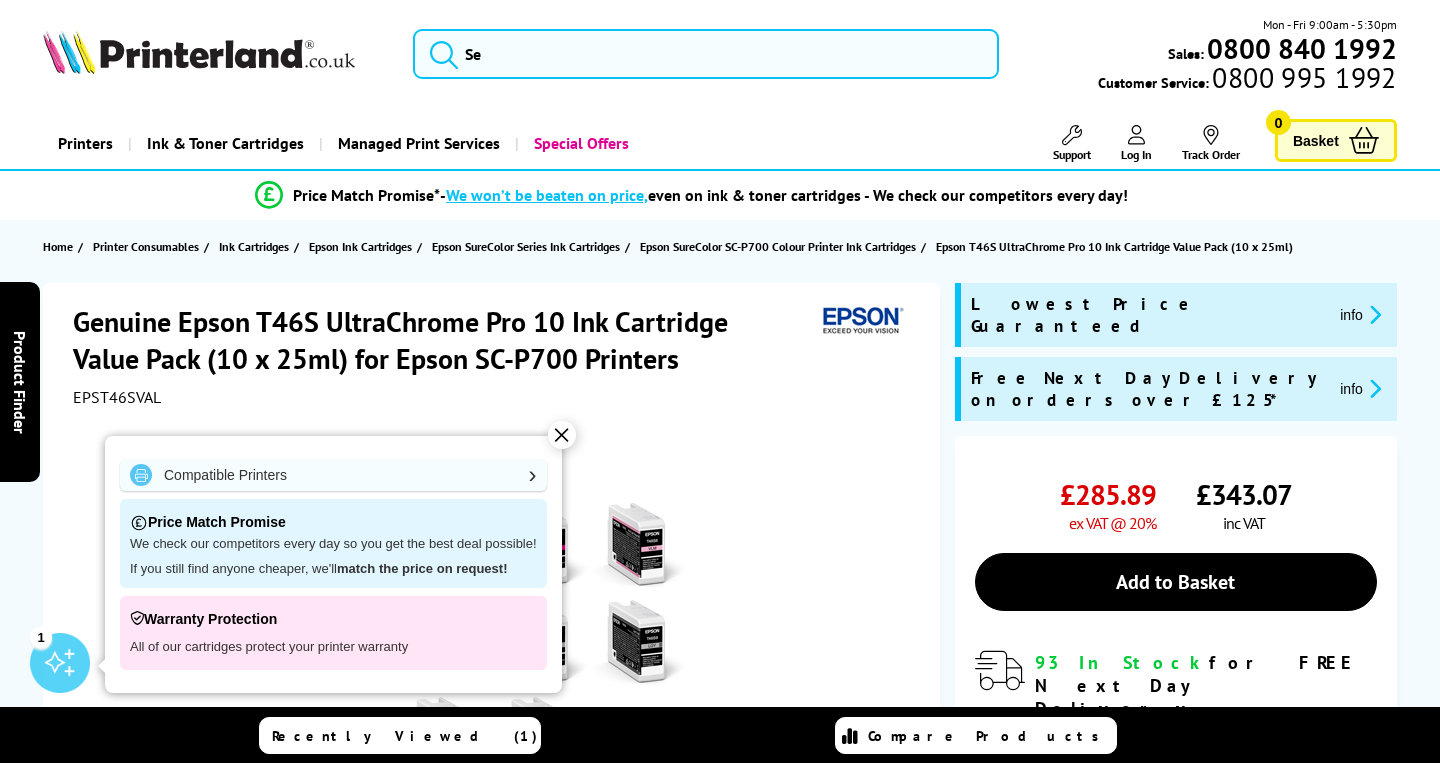 click on "✕" at bounding box center [562, 435] 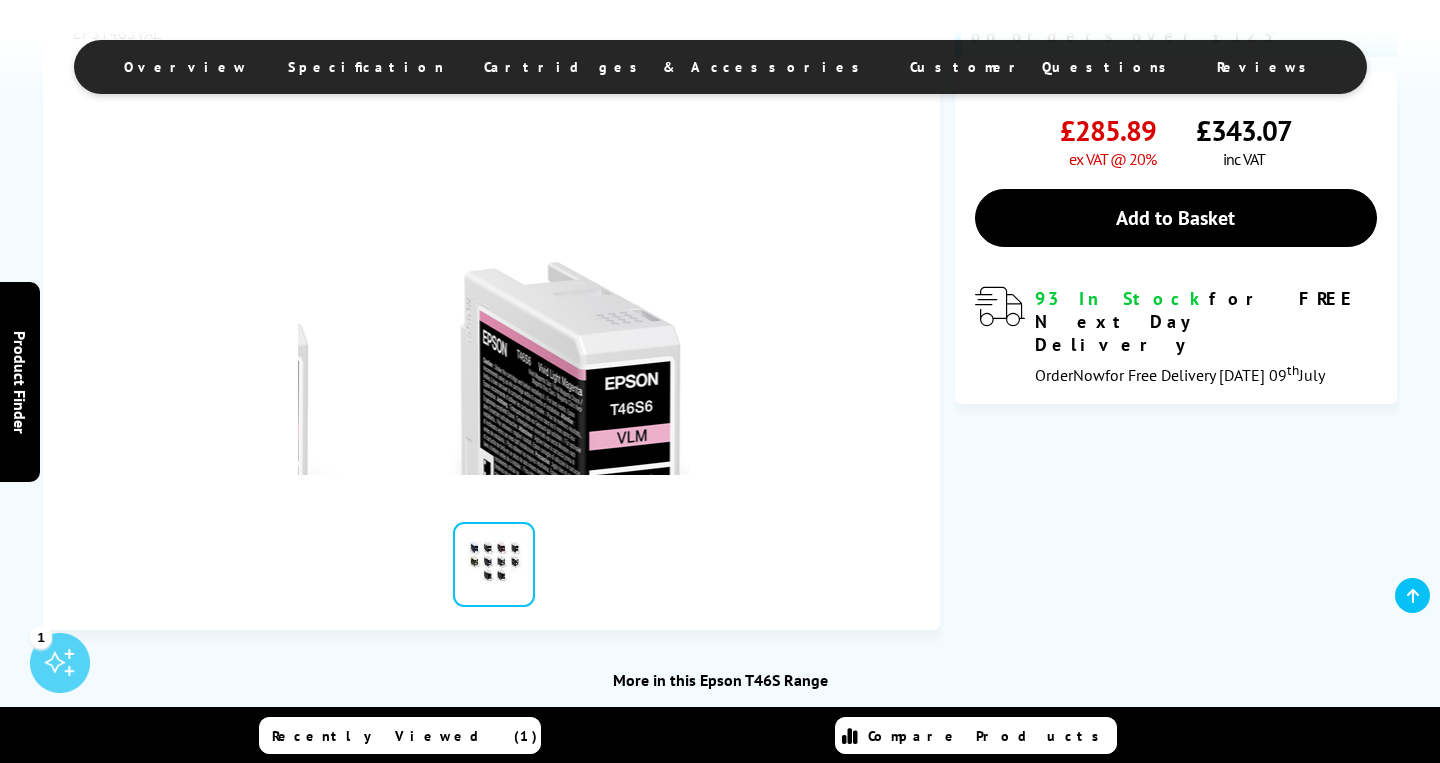 scroll, scrollTop: 368, scrollLeft: 0, axis: vertical 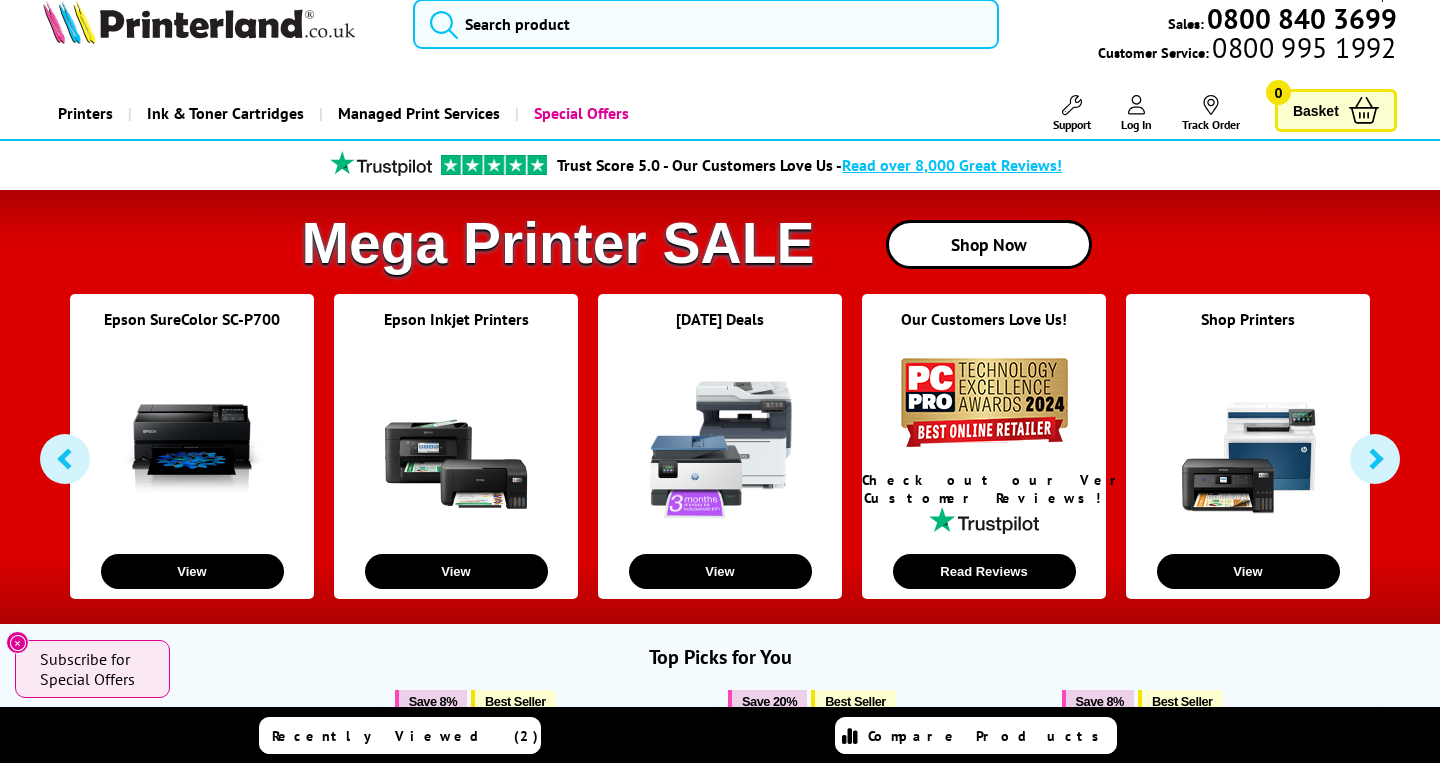 click on "Recently Viewed (2)" at bounding box center [400, 735] 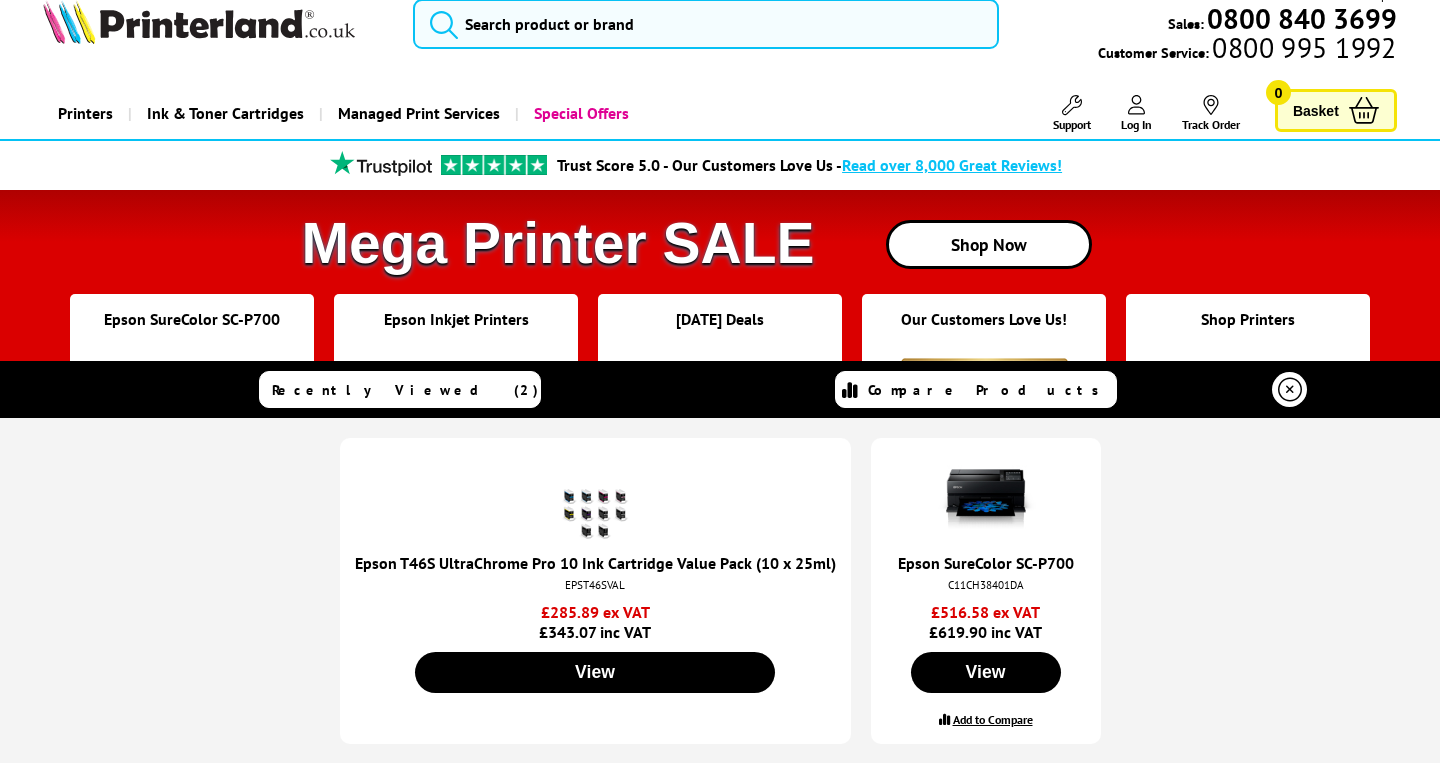 click on "Add to Compare" at bounding box center (993, 719) 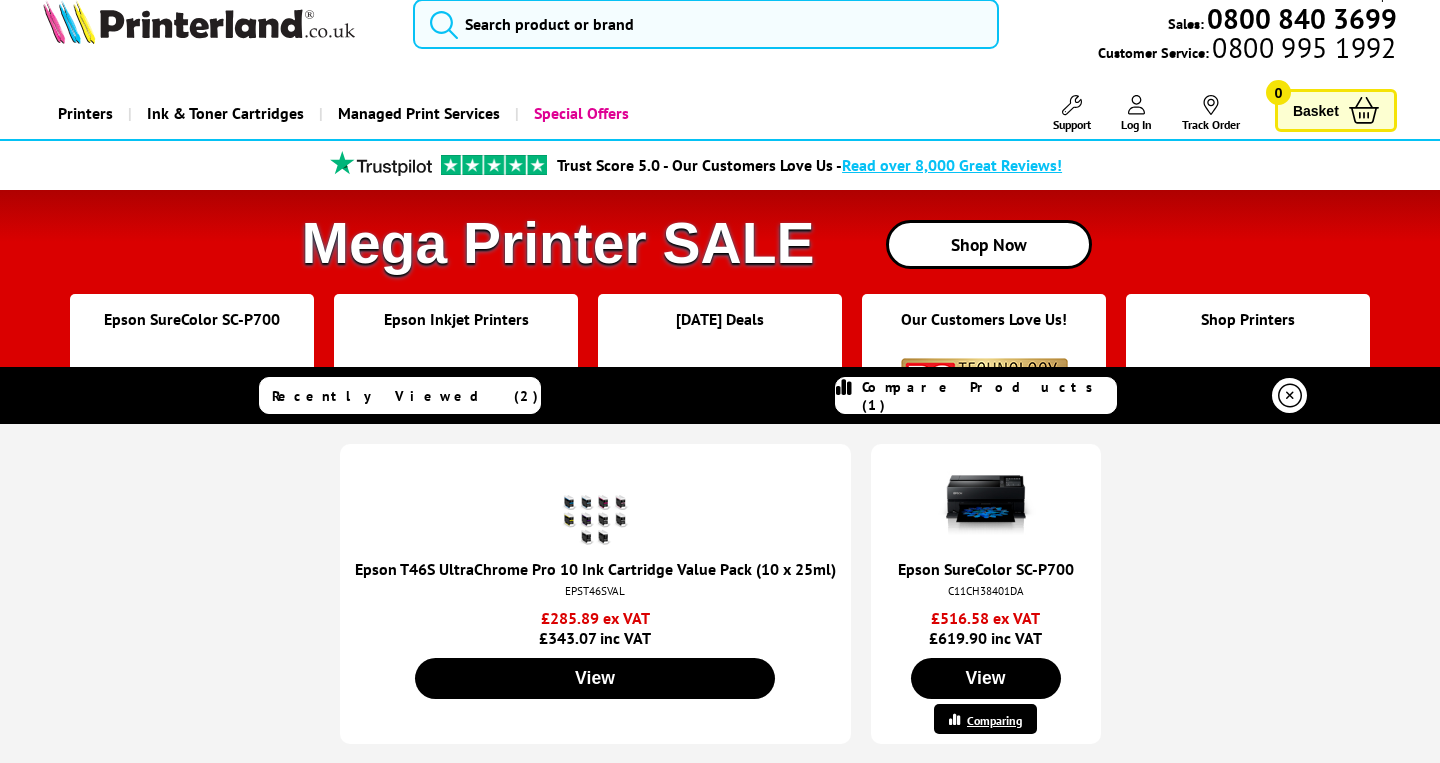 click on "Epson Inkjet Printers" at bounding box center [456, 331] 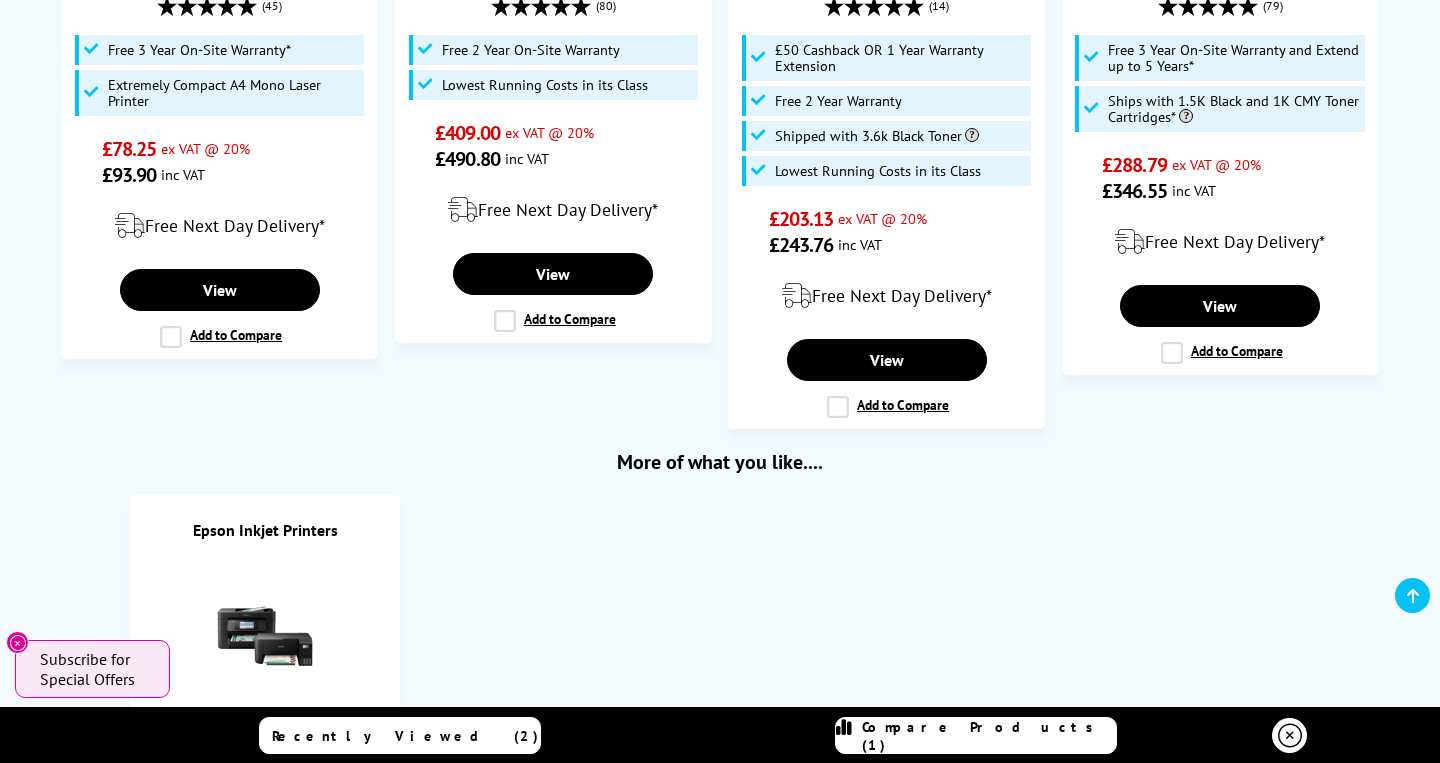 scroll, scrollTop: 1977, scrollLeft: 0, axis: vertical 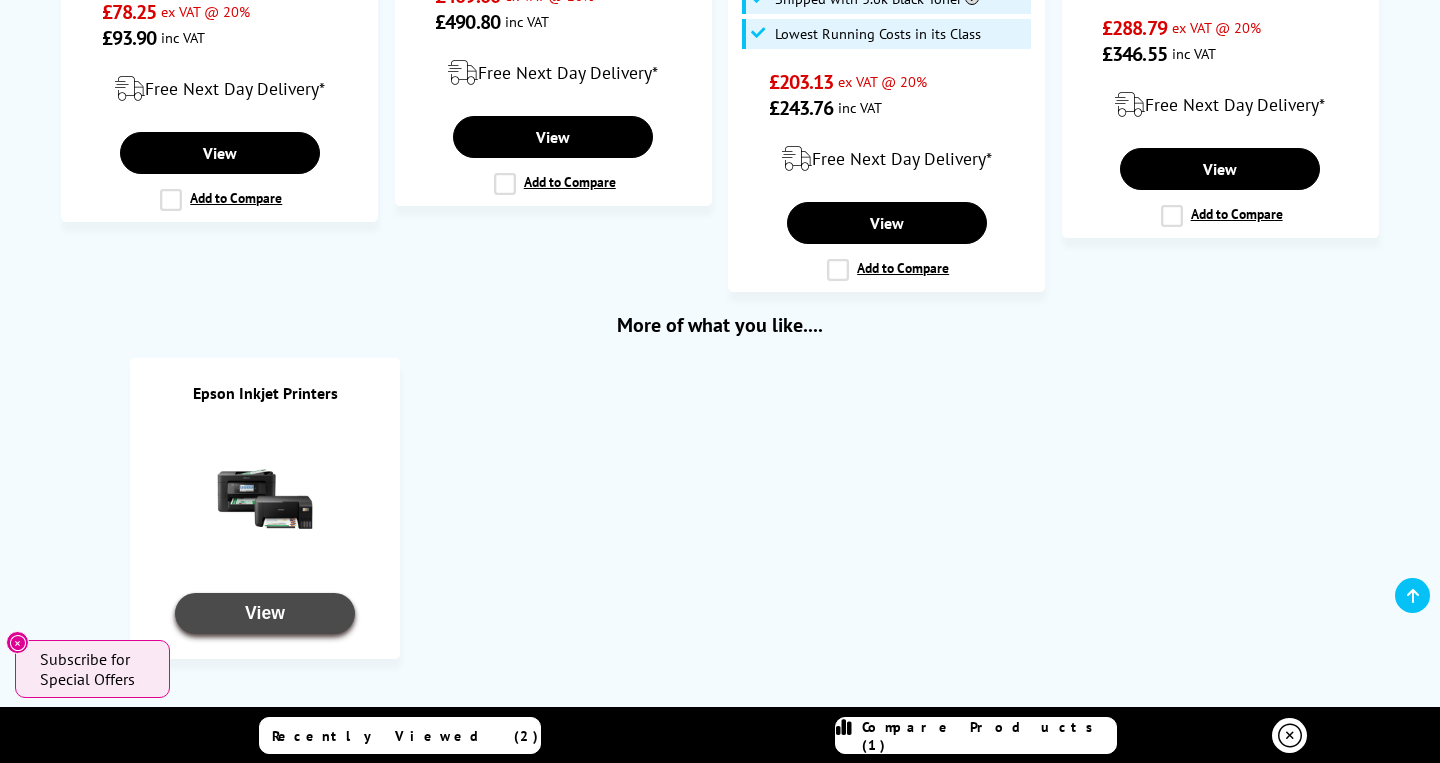 click on "View" at bounding box center [265, 613] 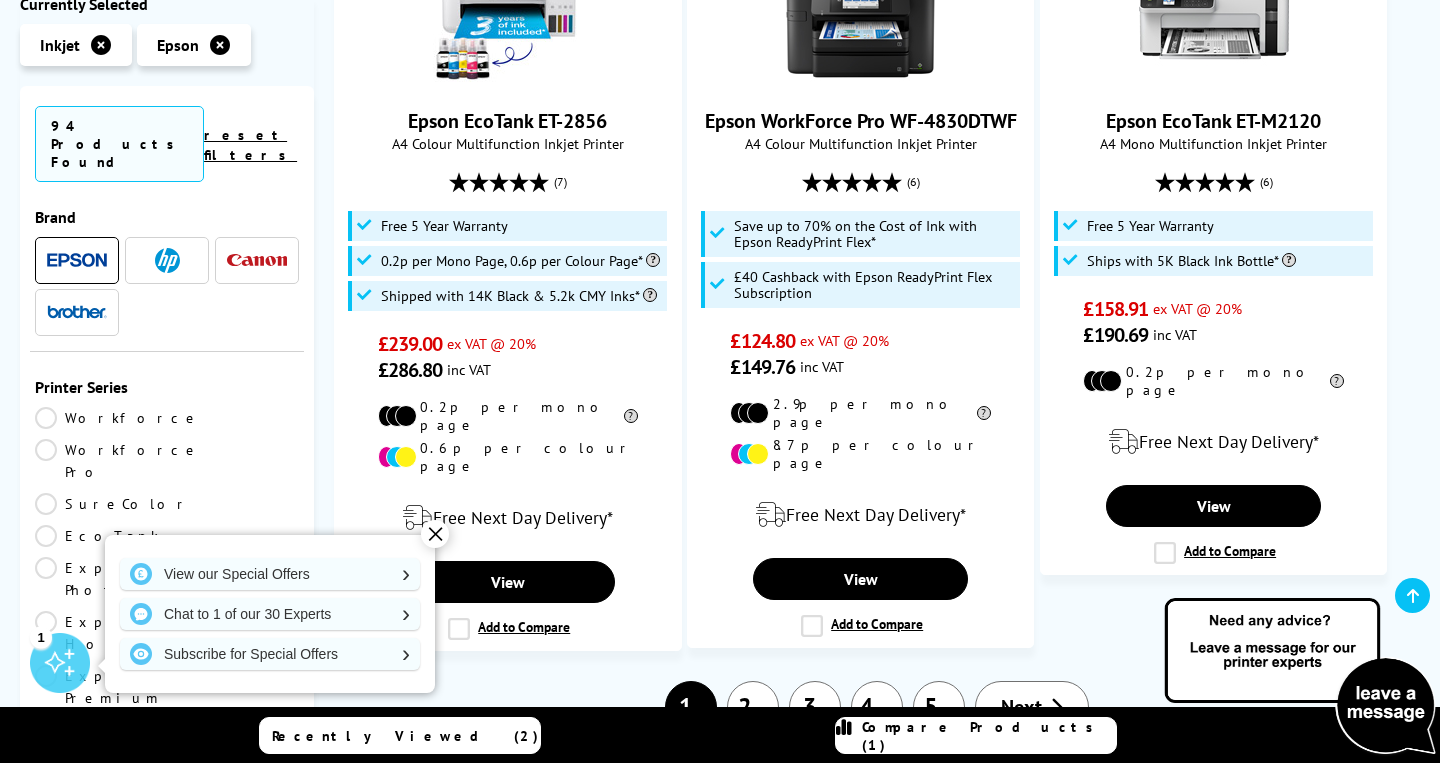 scroll, scrollTop: 3169, scrollLeft: 0, axis: vertical 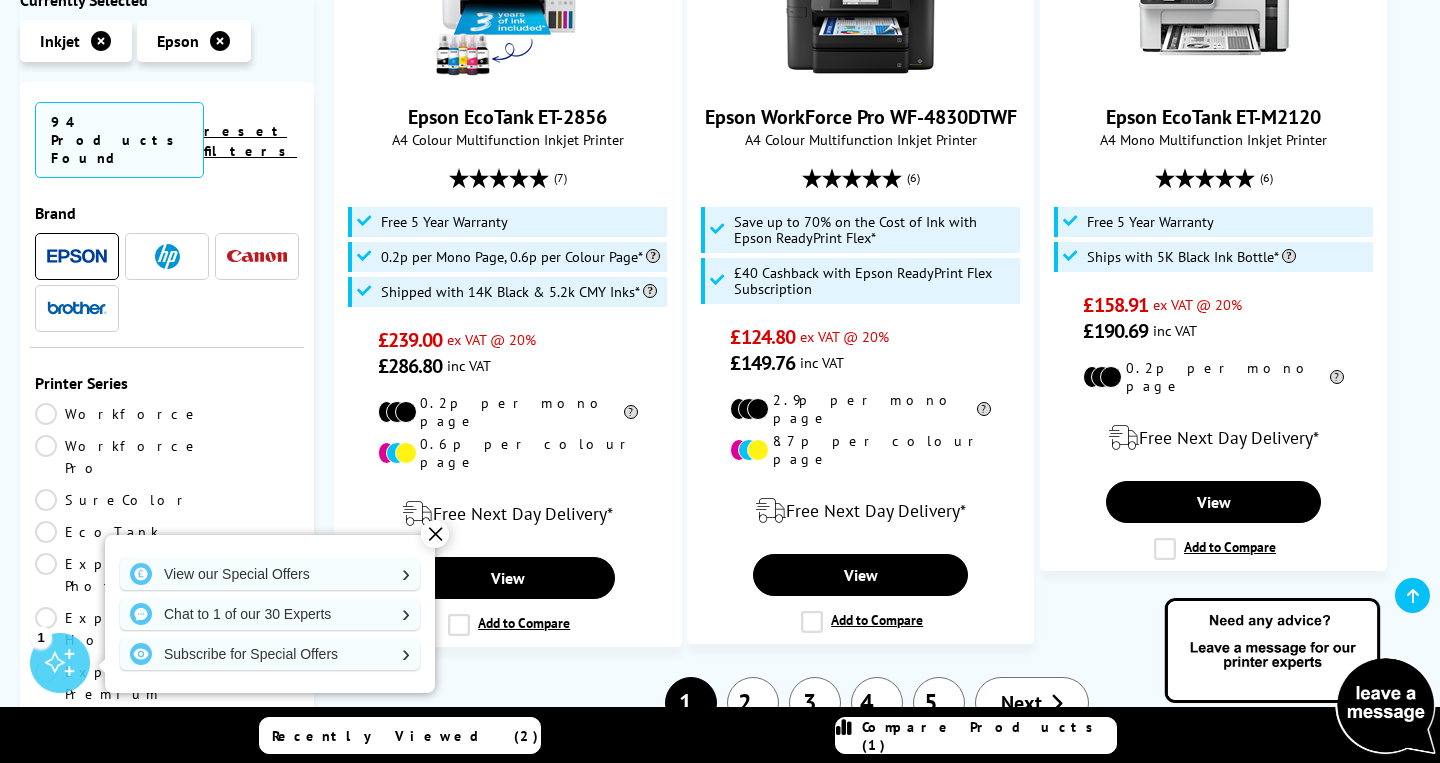 click on "SureColor" at bounding box center (113, 500) 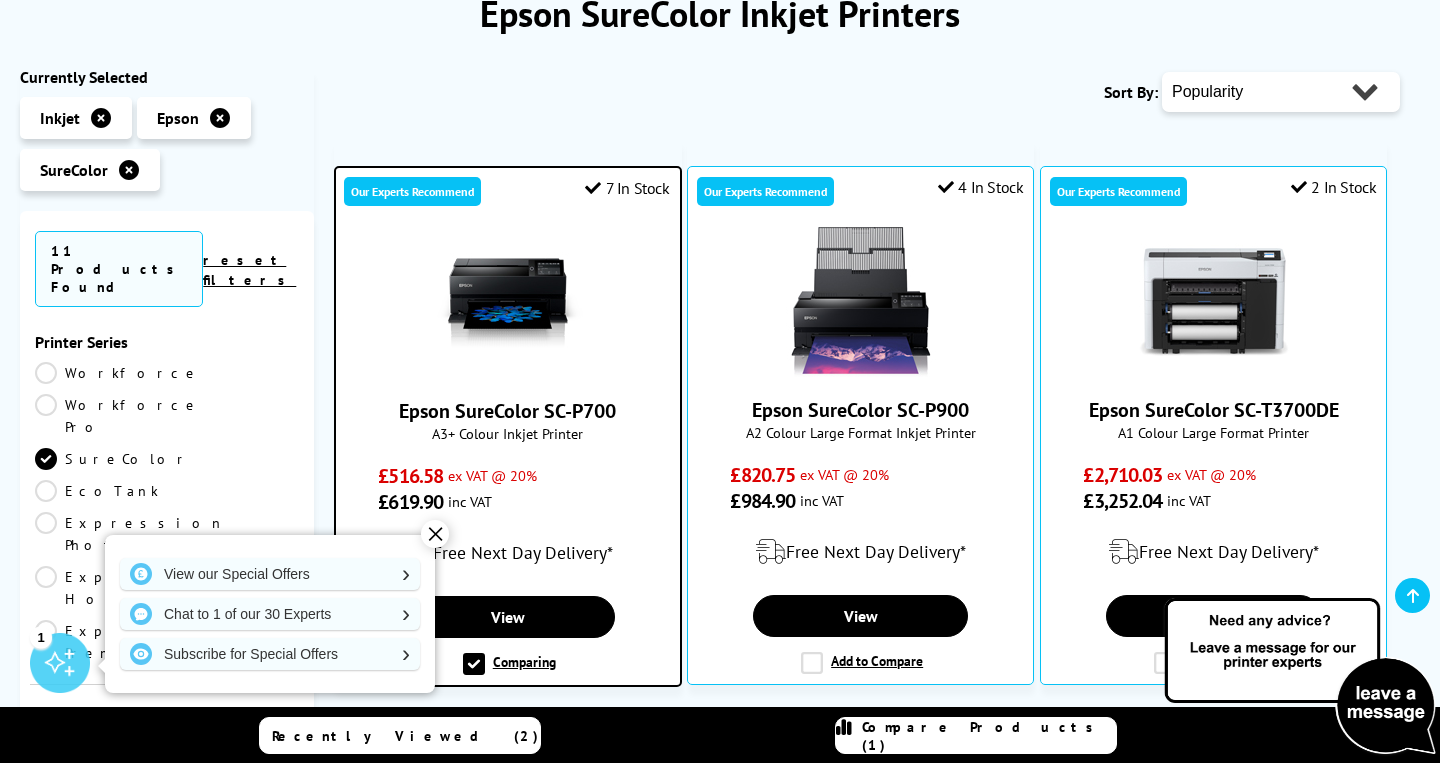 scroll, scrollTop: 310, scrollLeft: 0, axis: vertical 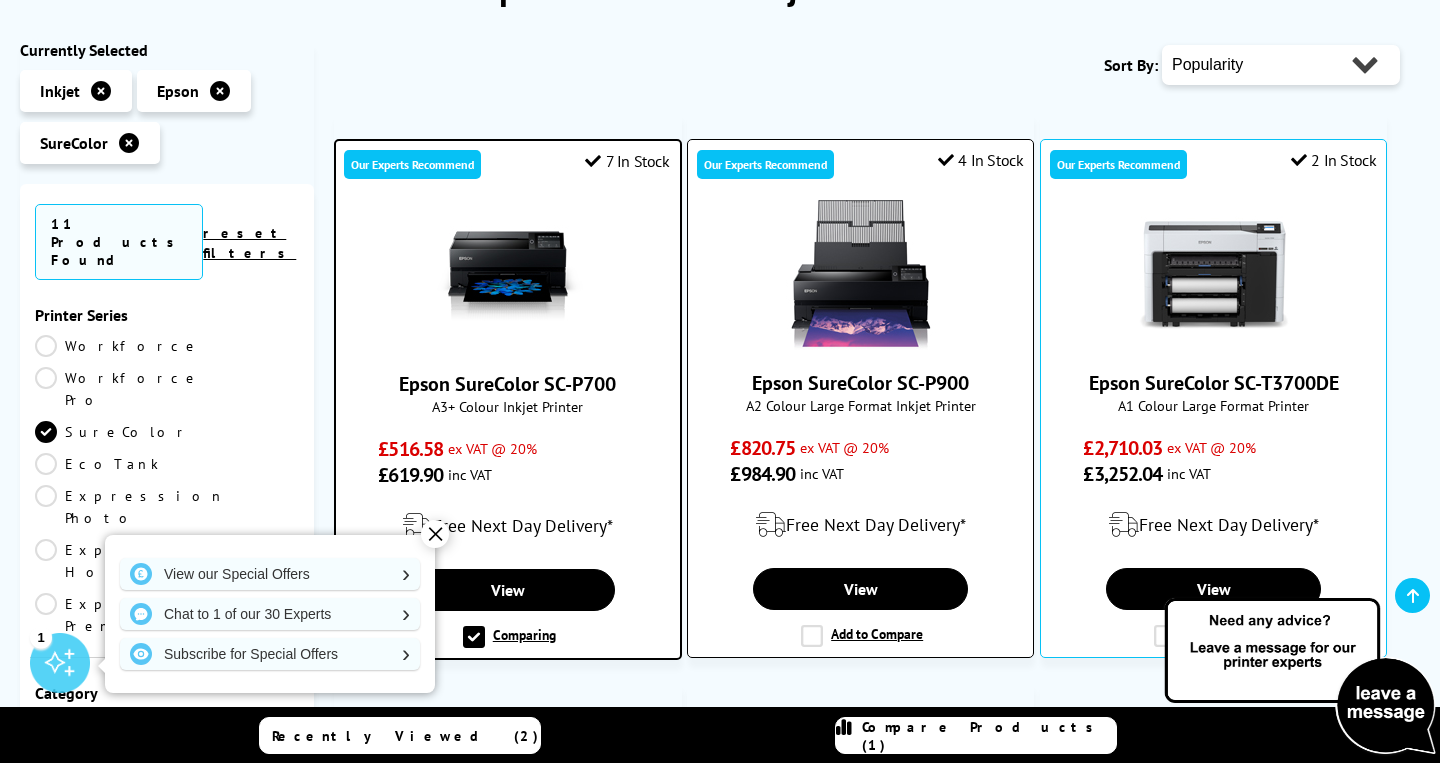 click on "Add to Compare" at bounding box center (862, 636) 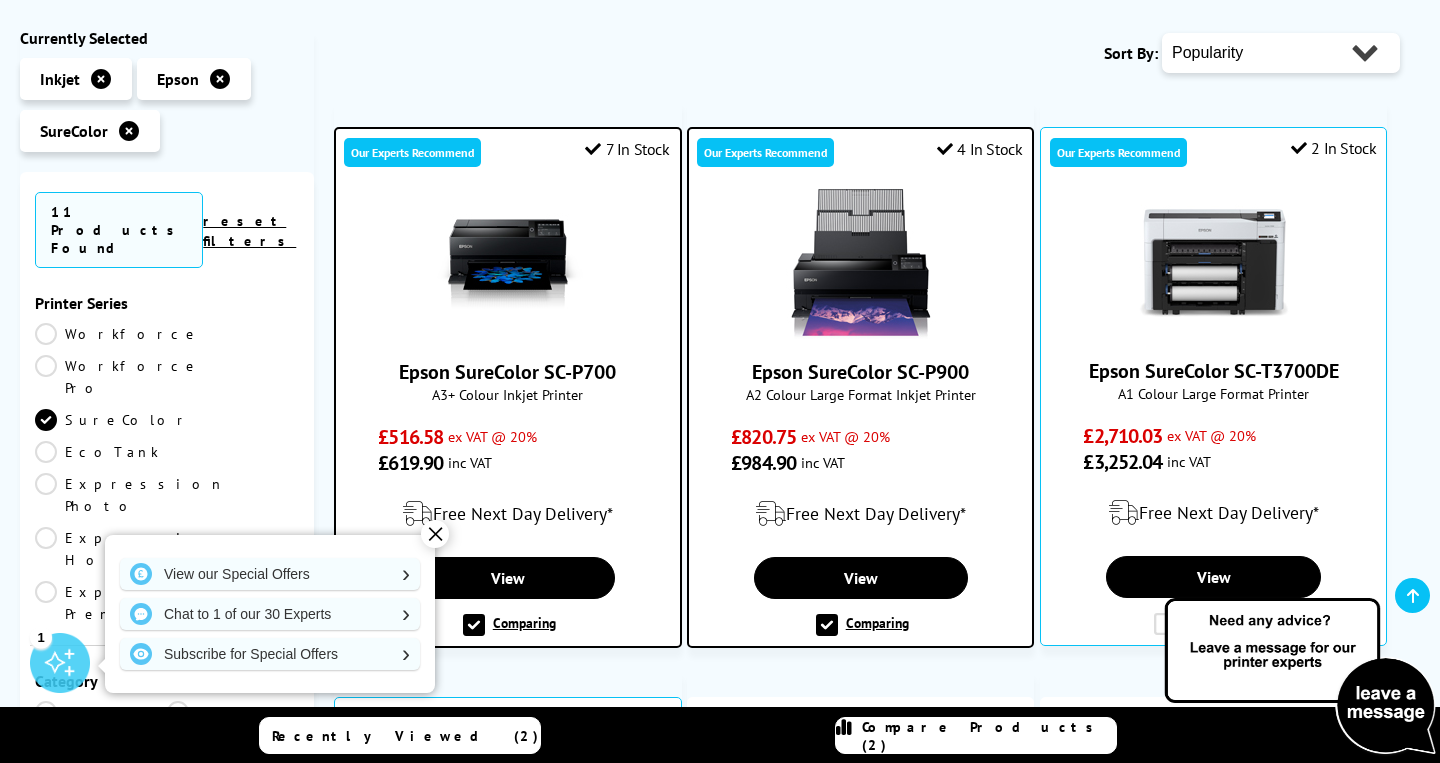 scroll, scrollTop: 353, scrollLeft: 0, axis: vertical 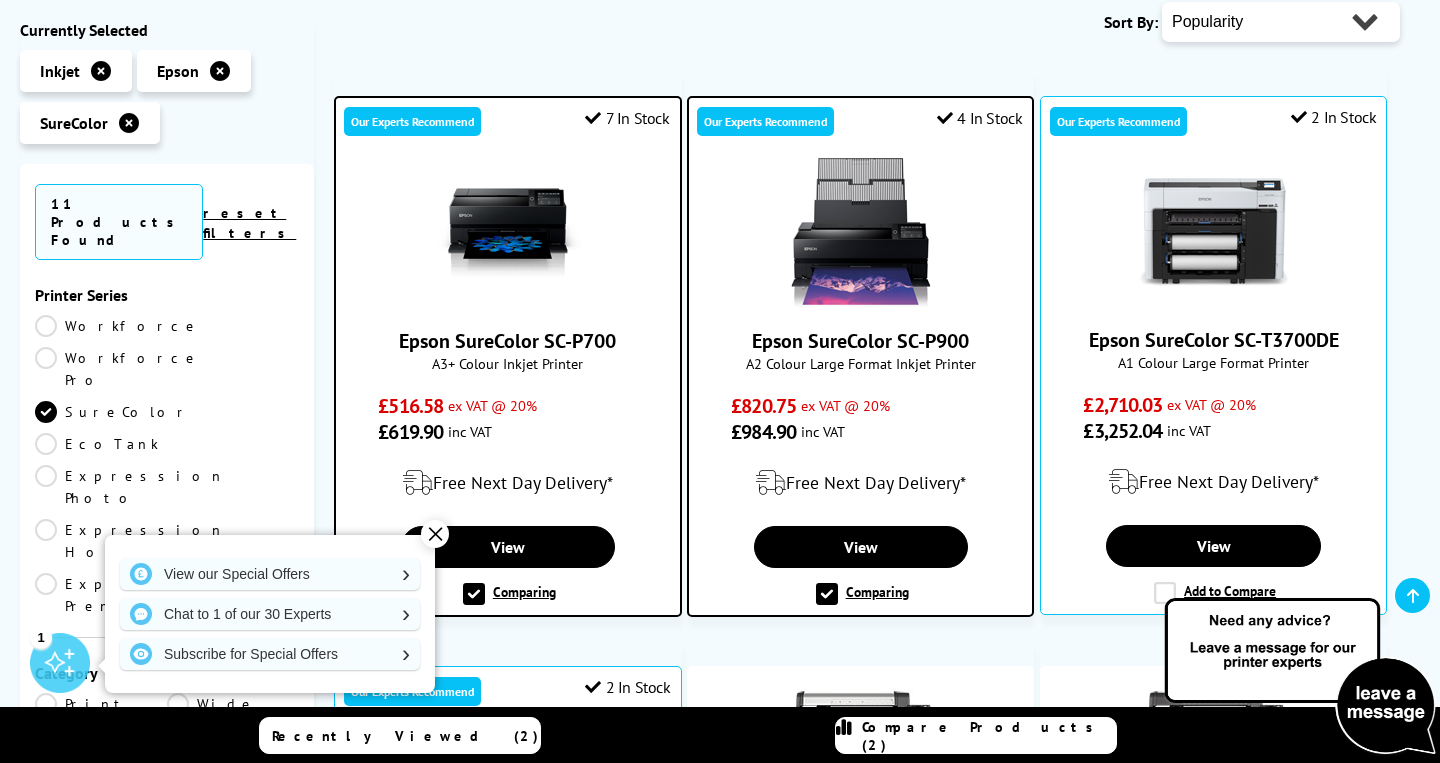click on "Epson" at bounding box center (194, 71) 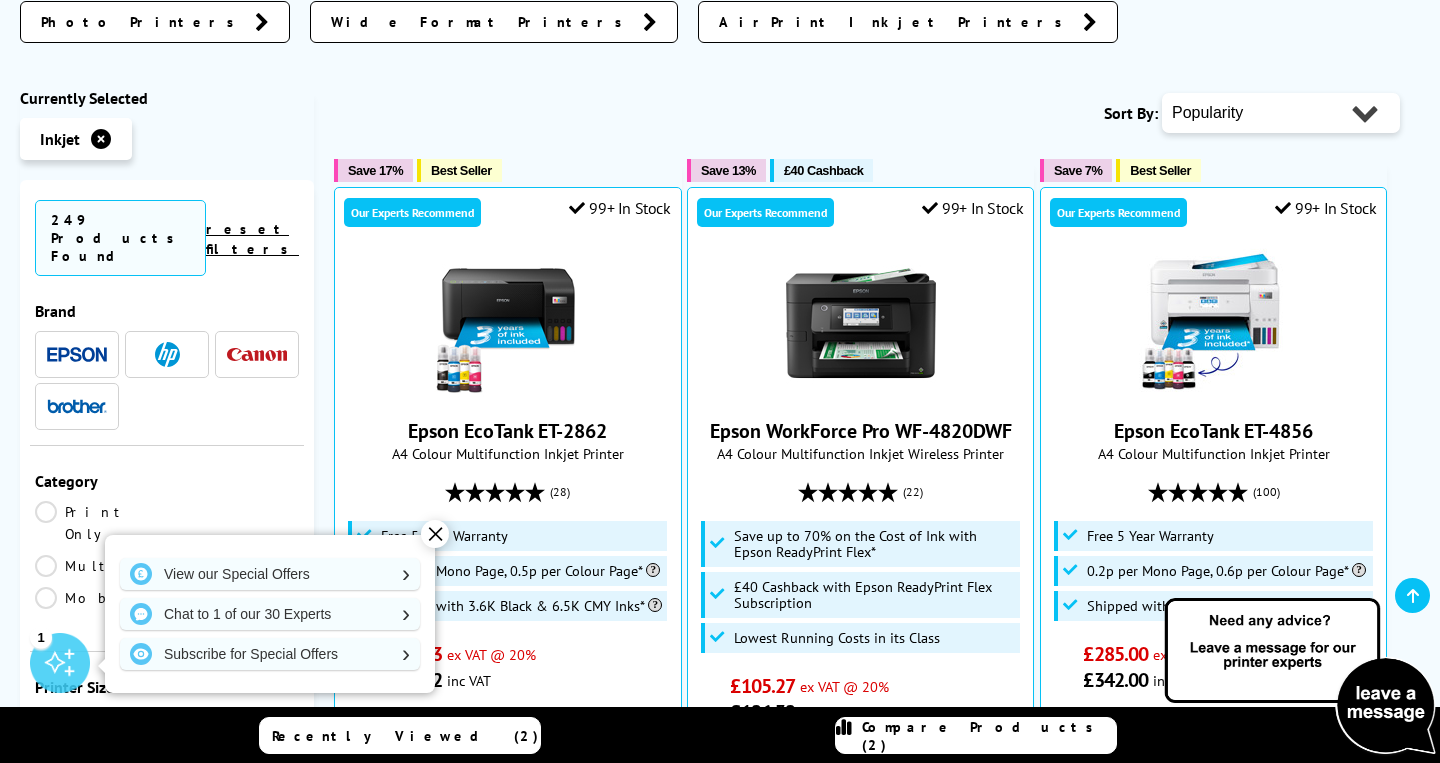 scroll, scrollTop: 584, scrollLeft: 0, axis: vertical 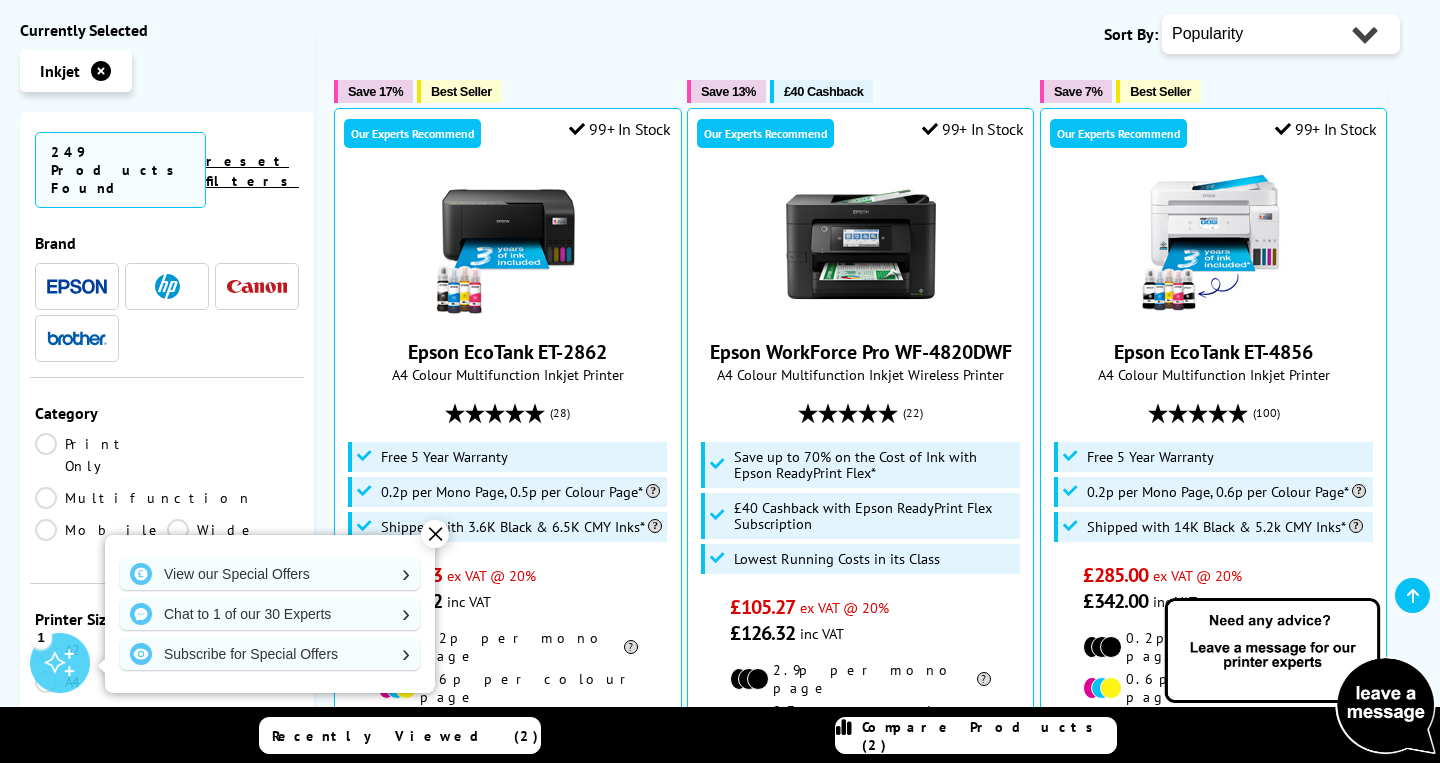 click at bounding box center (257, 286) 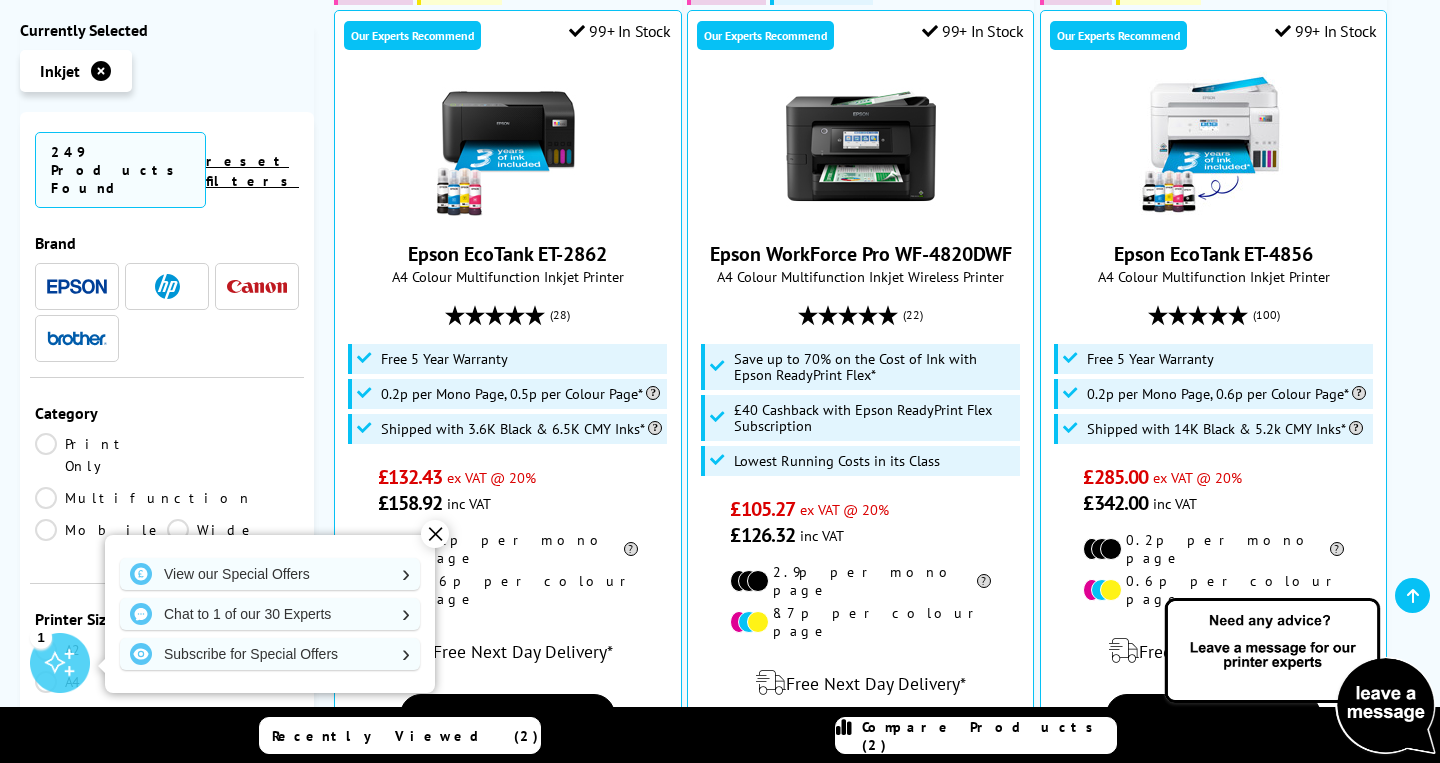 scroll, scrollTop: 684, scrollLeft: 0, axis: vertical 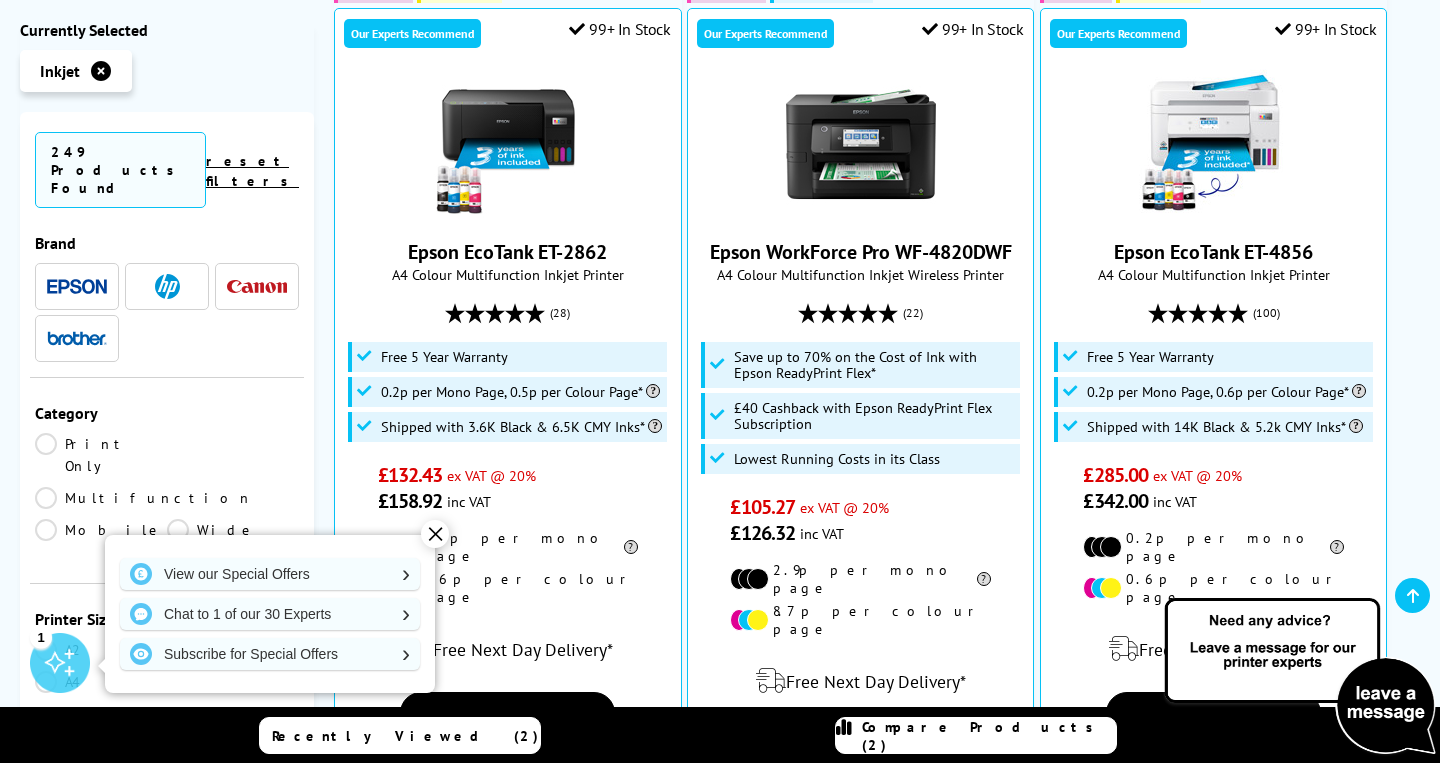 click at bounding box center (257, 286) 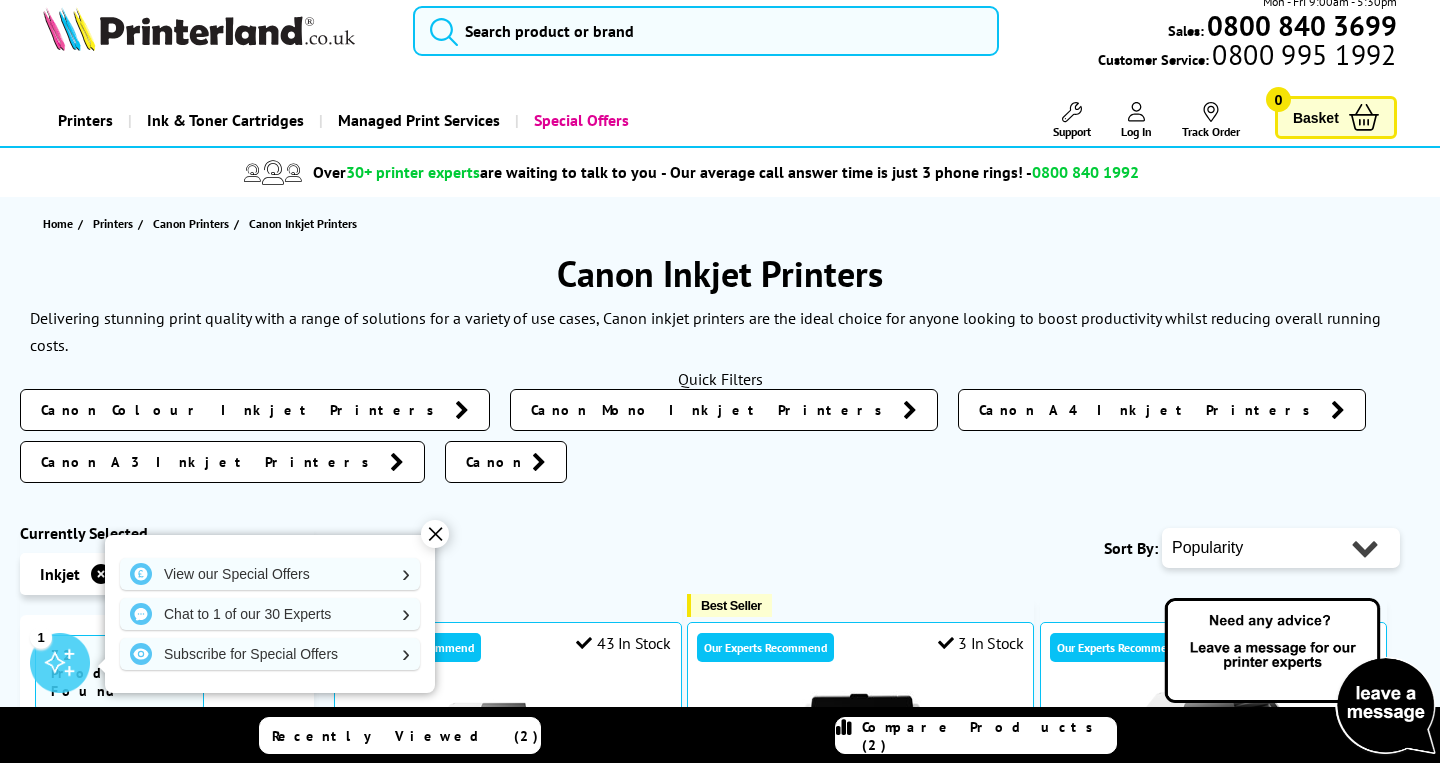 scroll, scrollTop: 24, scrollLeft: 0, axis: vertical 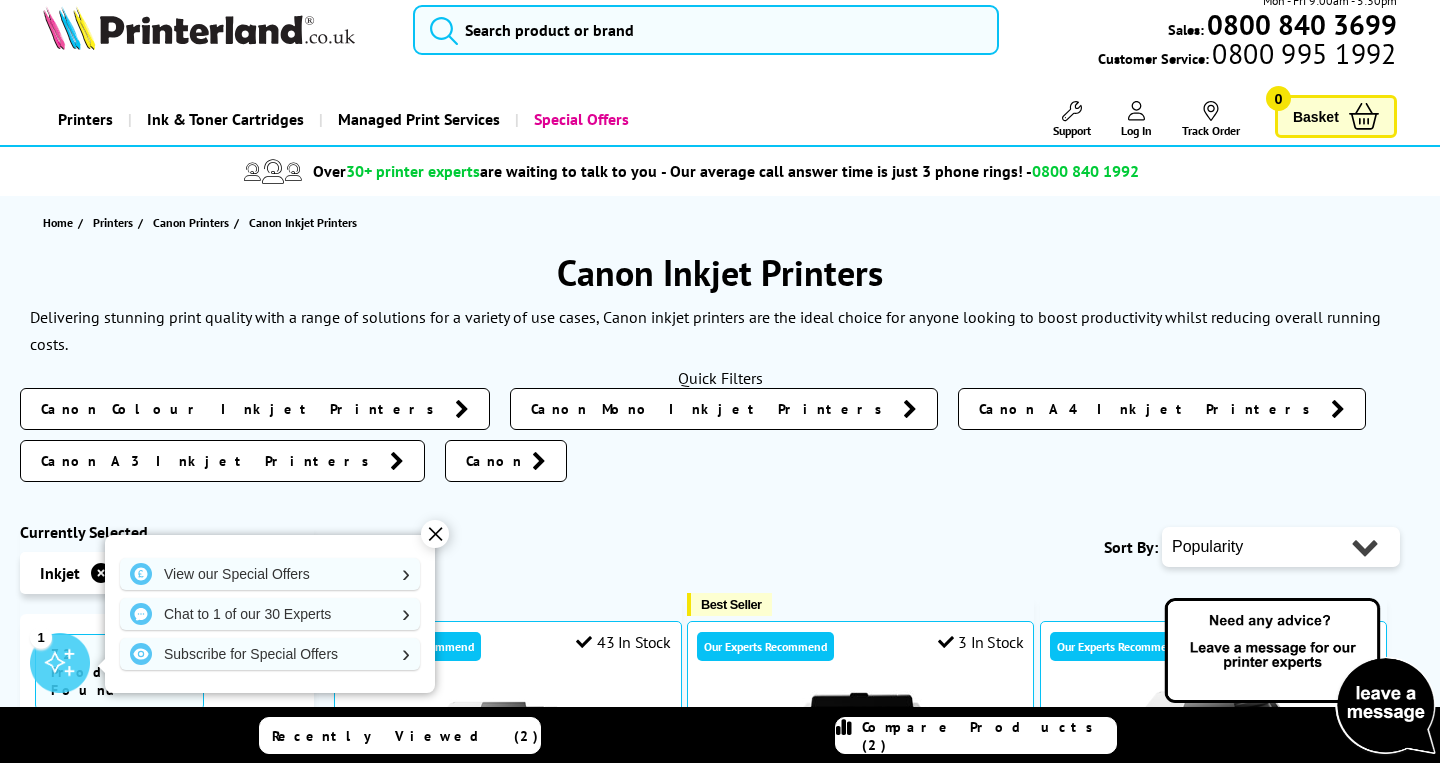 click on "Canon A3 Inkjet Printers" at bounding box center (222, 461) 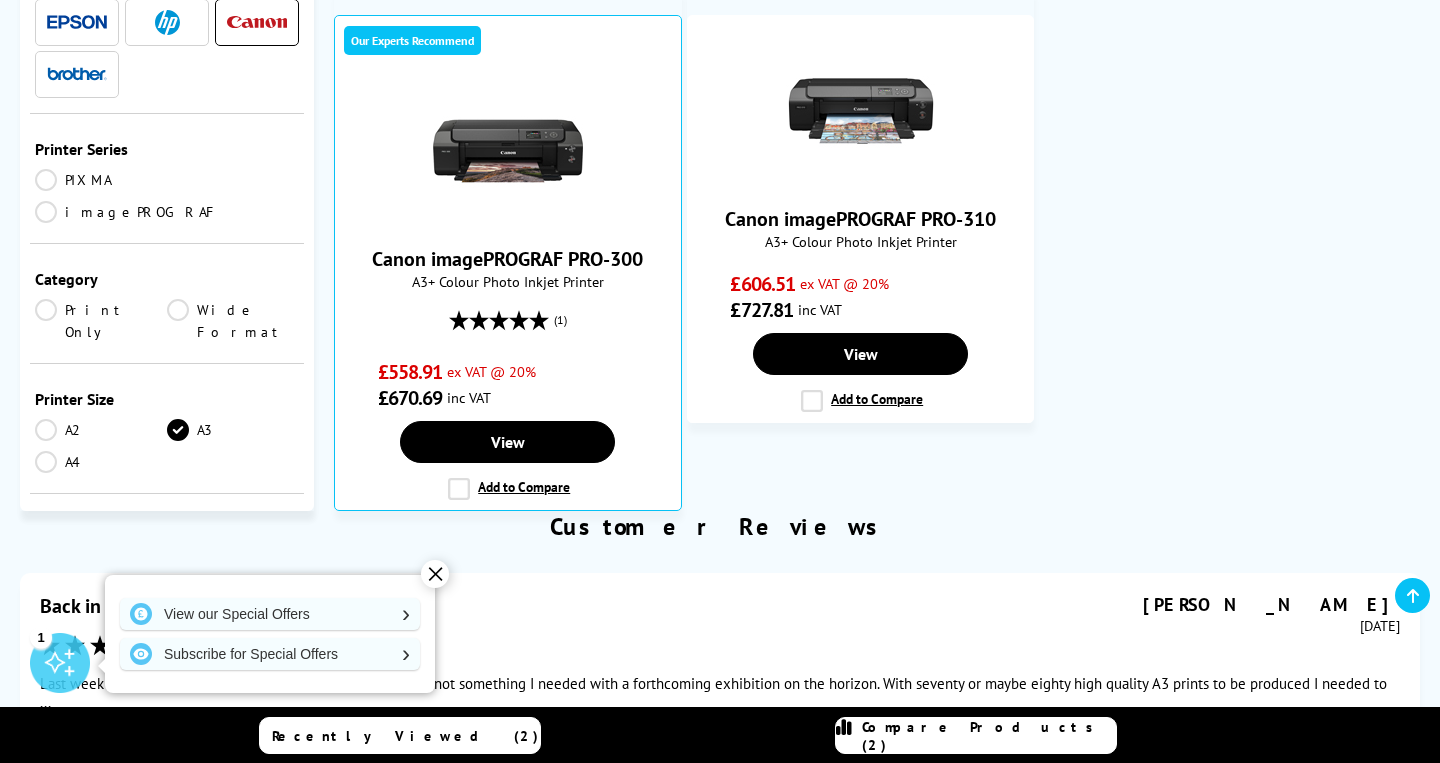 scroll, scrollTop: 1132, scrollLeft: 0, axis: vertical 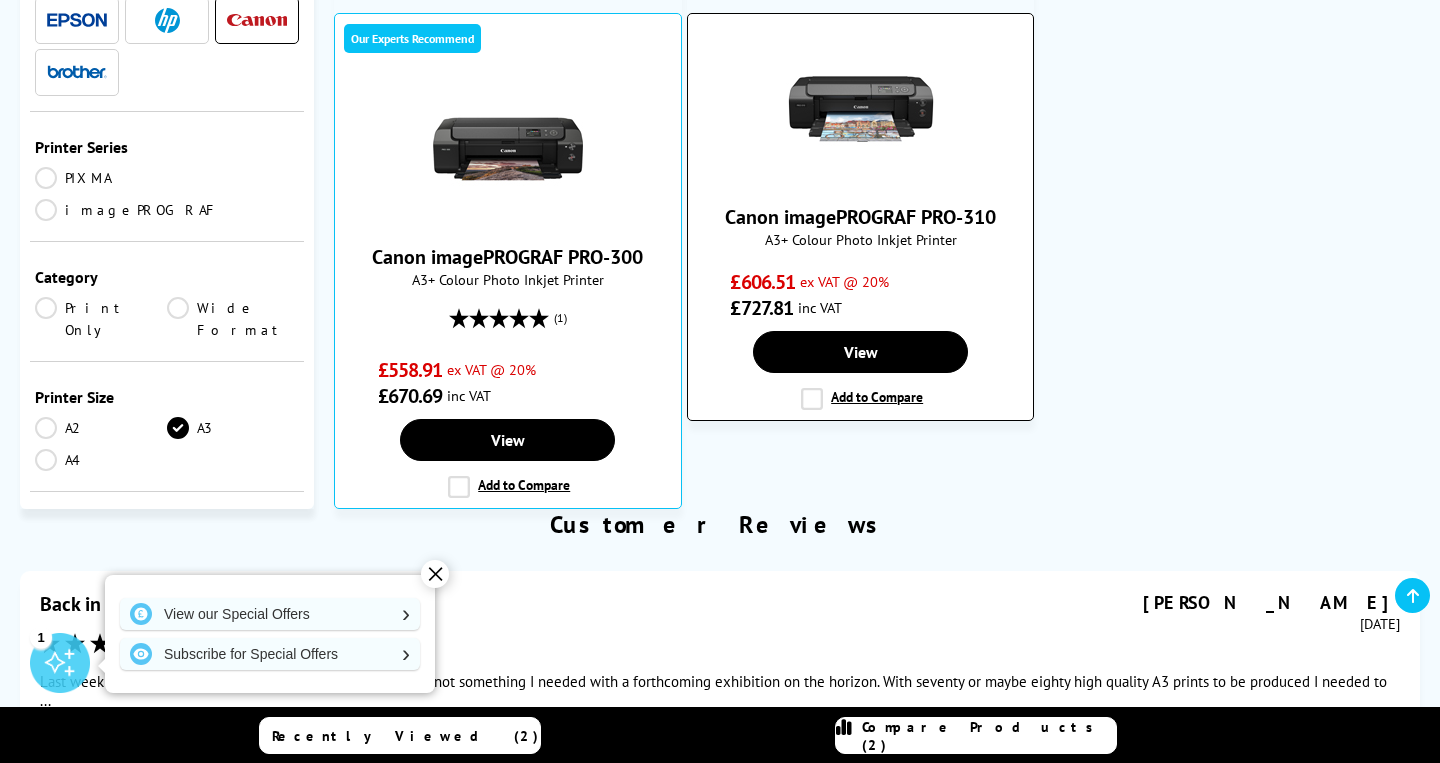 click on "Add to Compare" at bounding box center [862, 399] 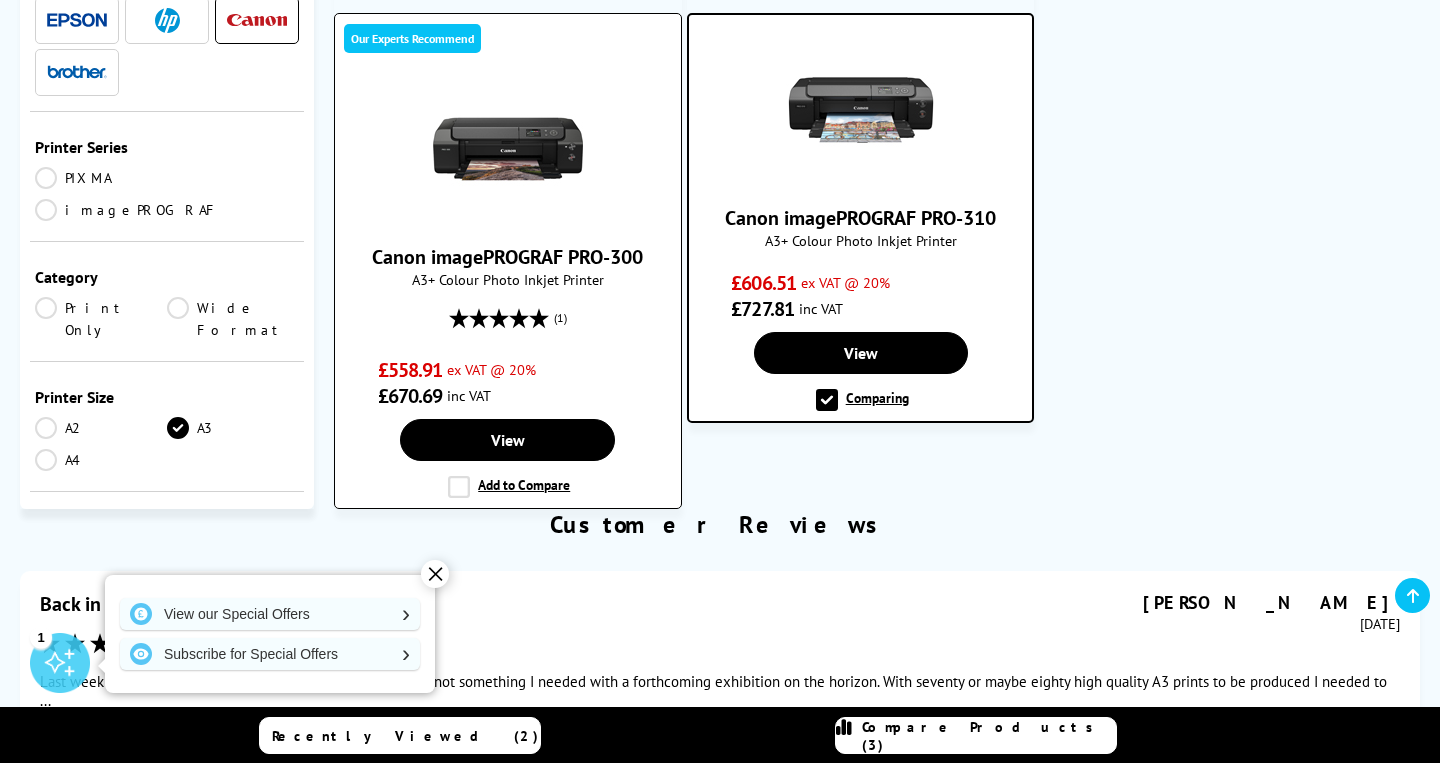 click on "Add to Compare" at bounding box center (509, 487) 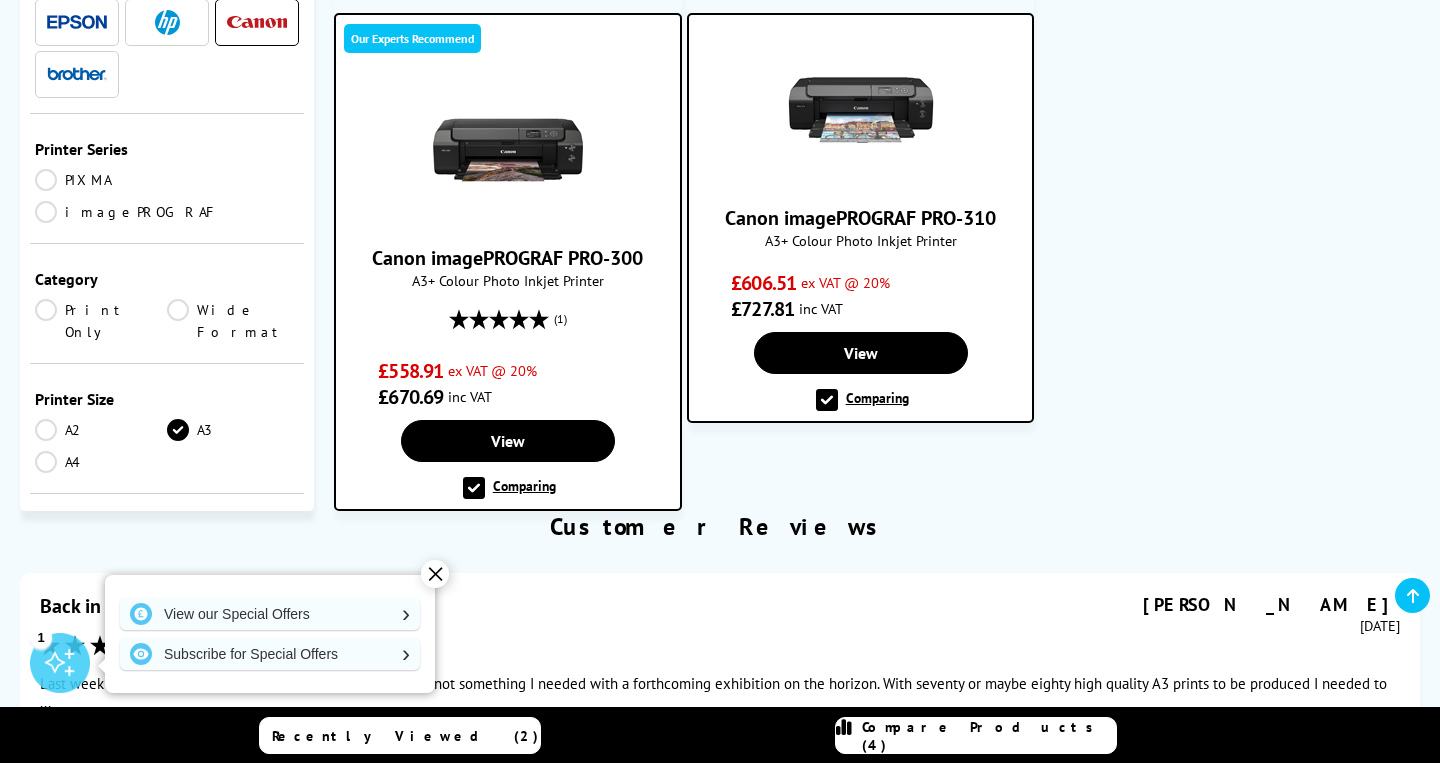 click on "Compare Products (4)" at bounding box center (989, 736) 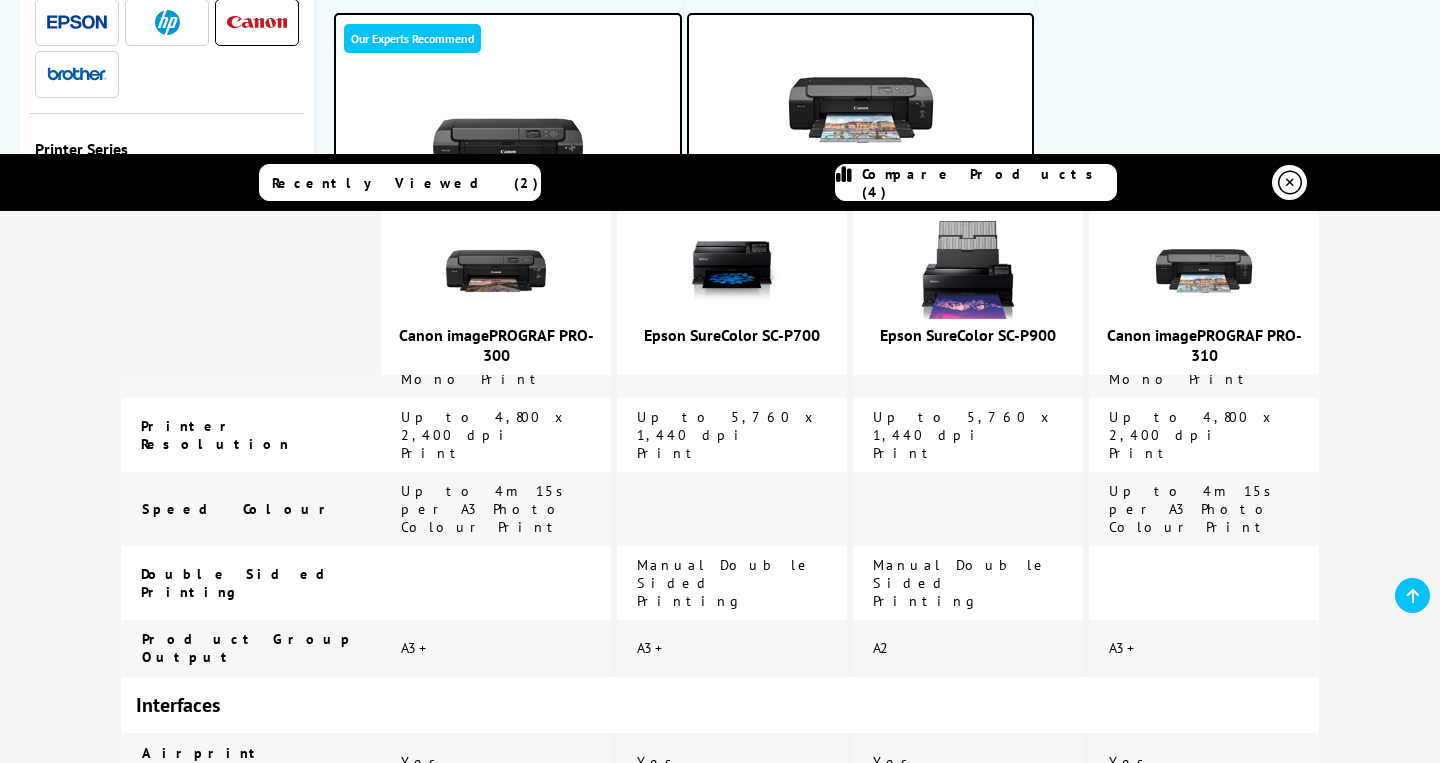 scroll, scrollTop: 356, scrollLeft: 0, axis: vertical 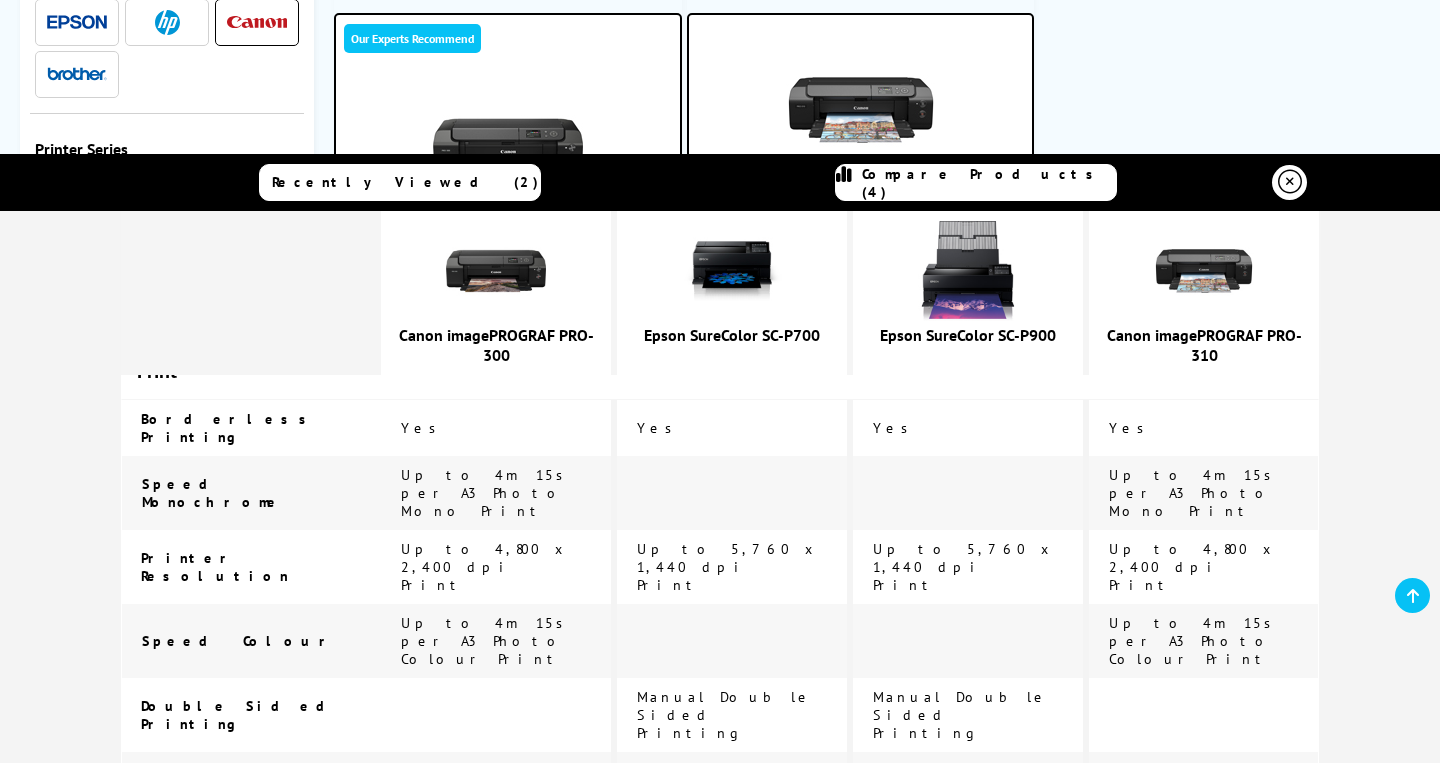 click at bounding box center (1290, 182) 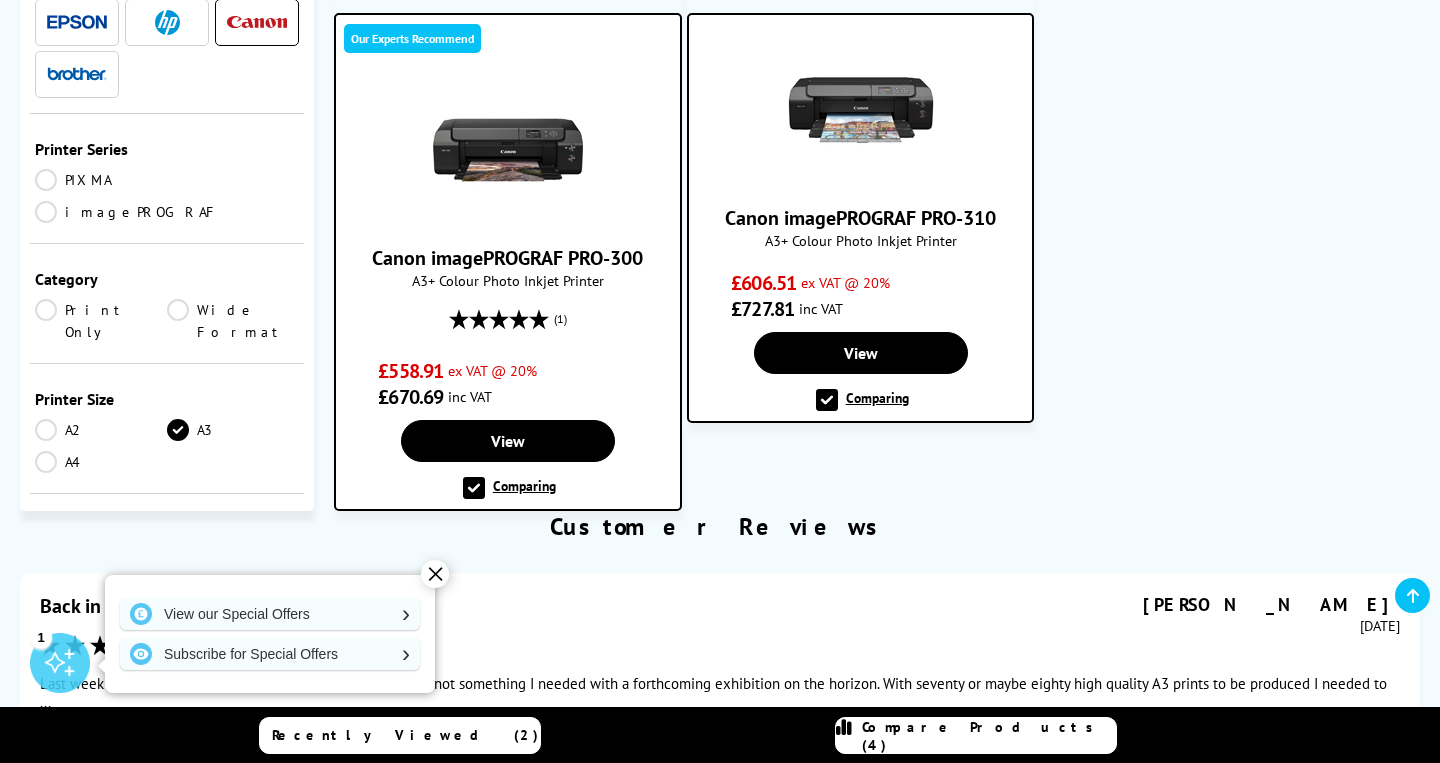 scroll, scrollTop: 0, scrollLeft: 0, axis: both 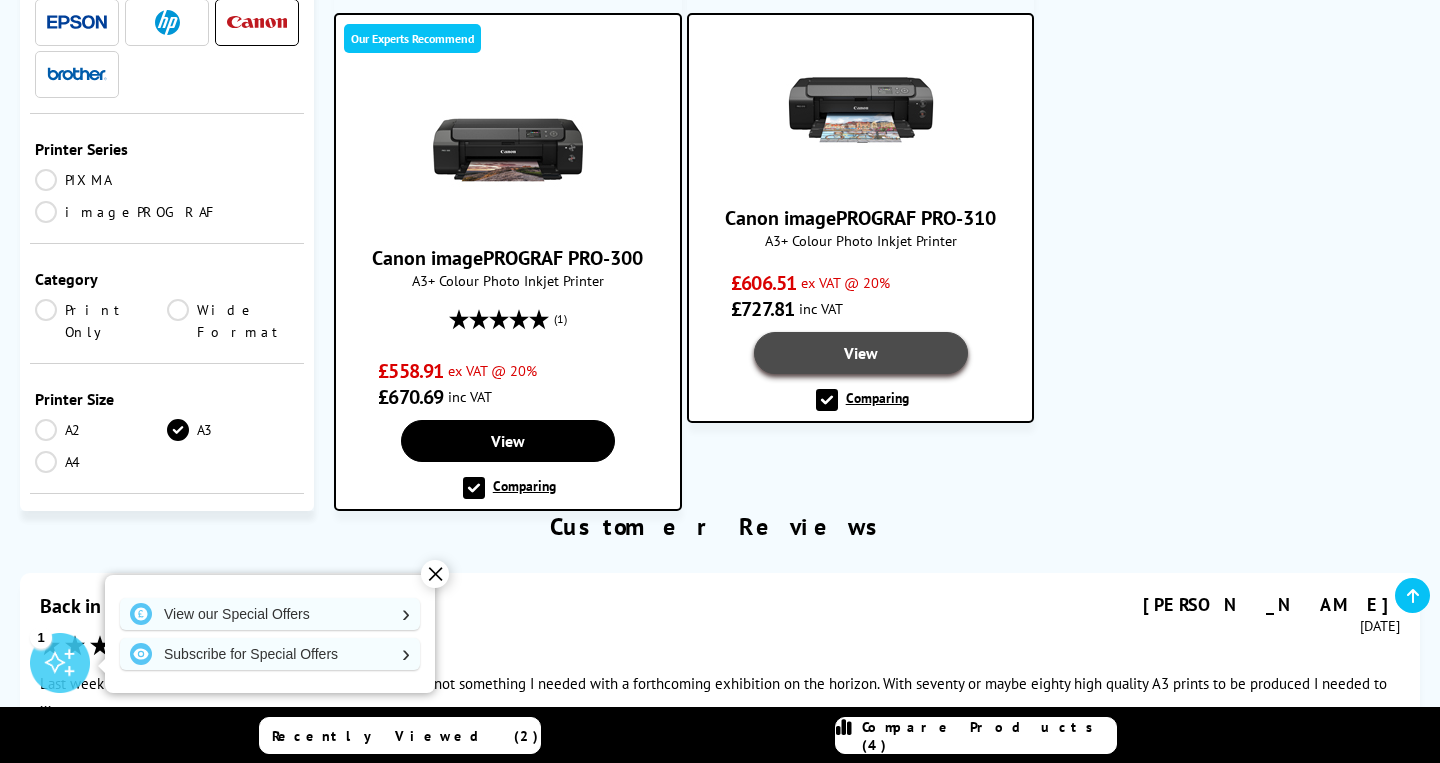 click on "View" at bounding box center (861, 353) 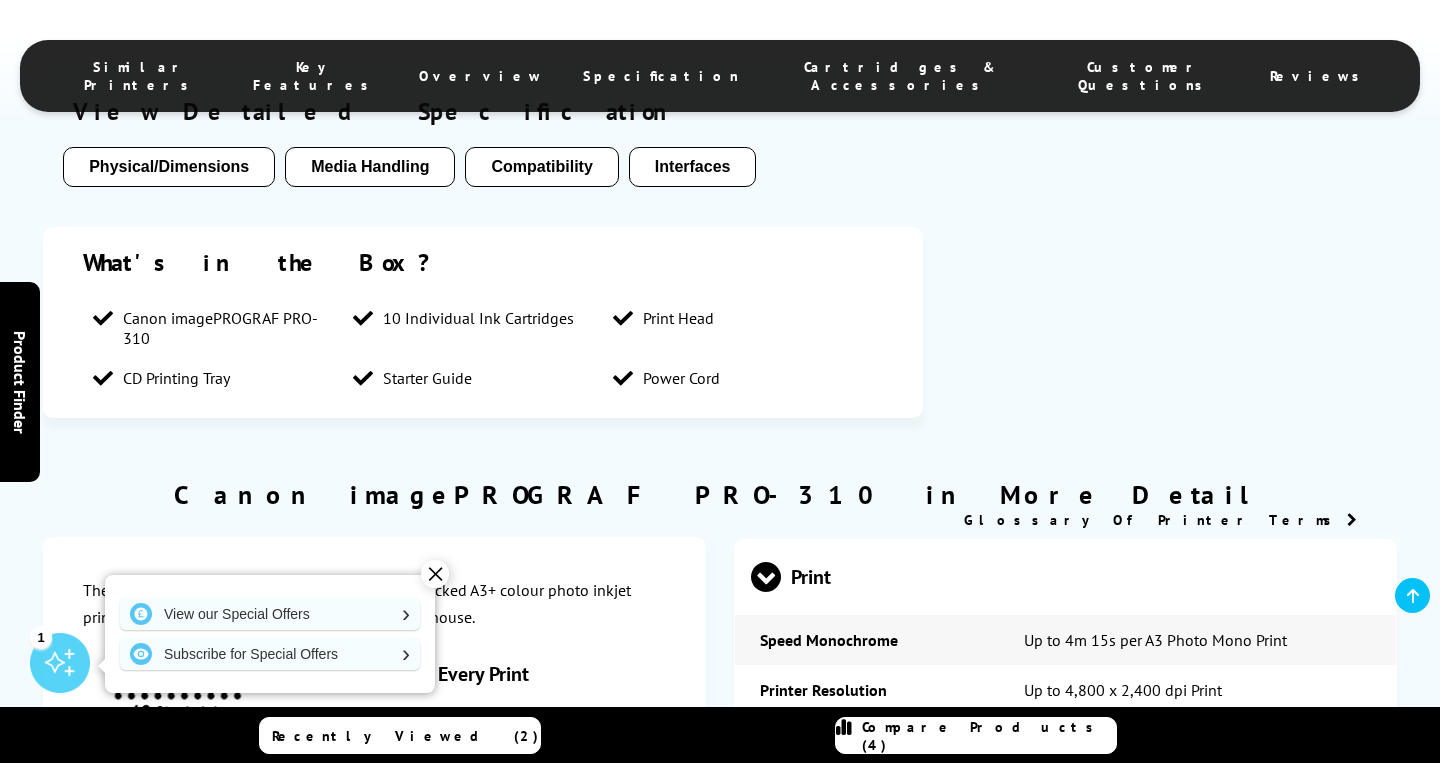 scroll, scrollTop: 2479, scrollLeft: 0, axis: vertical 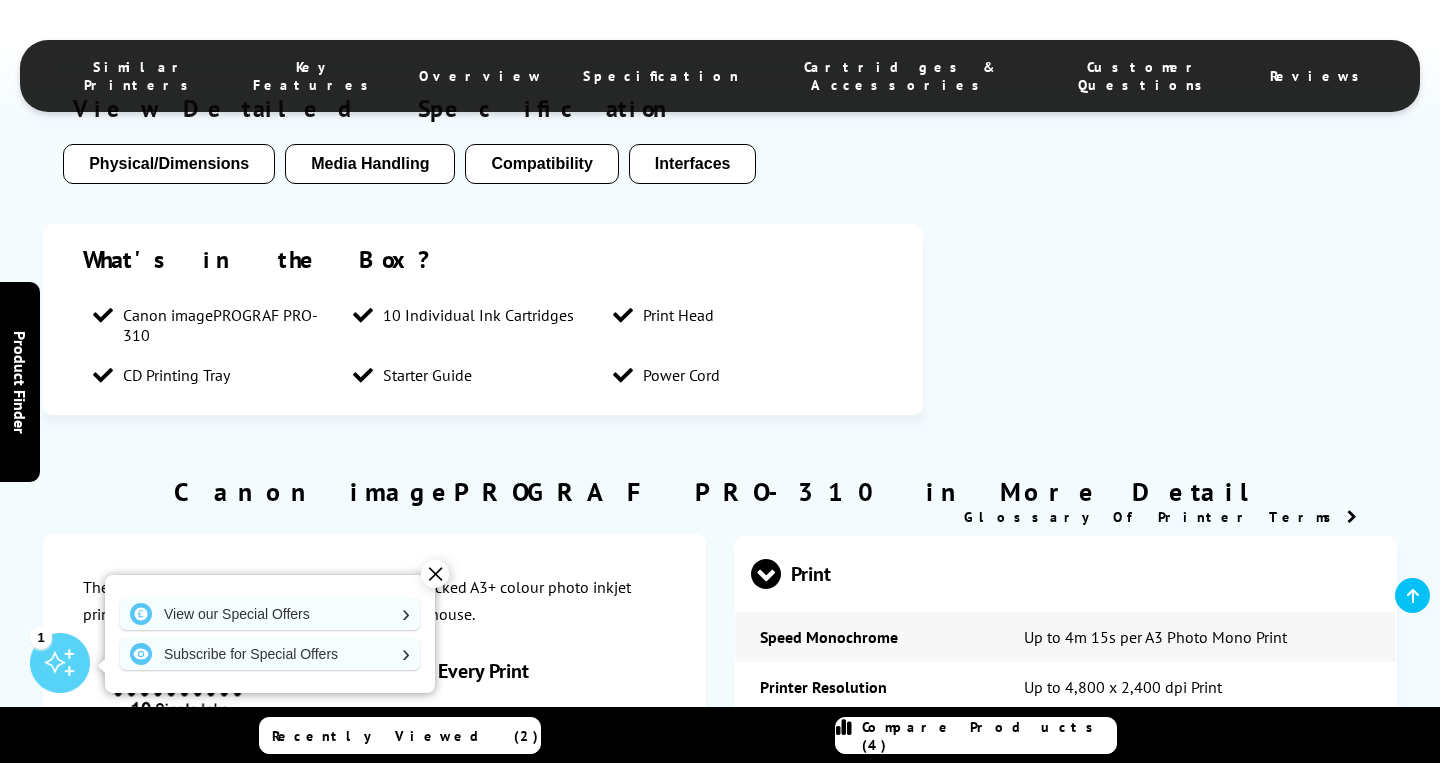 click on "✕" at bounding box center (435, 574) 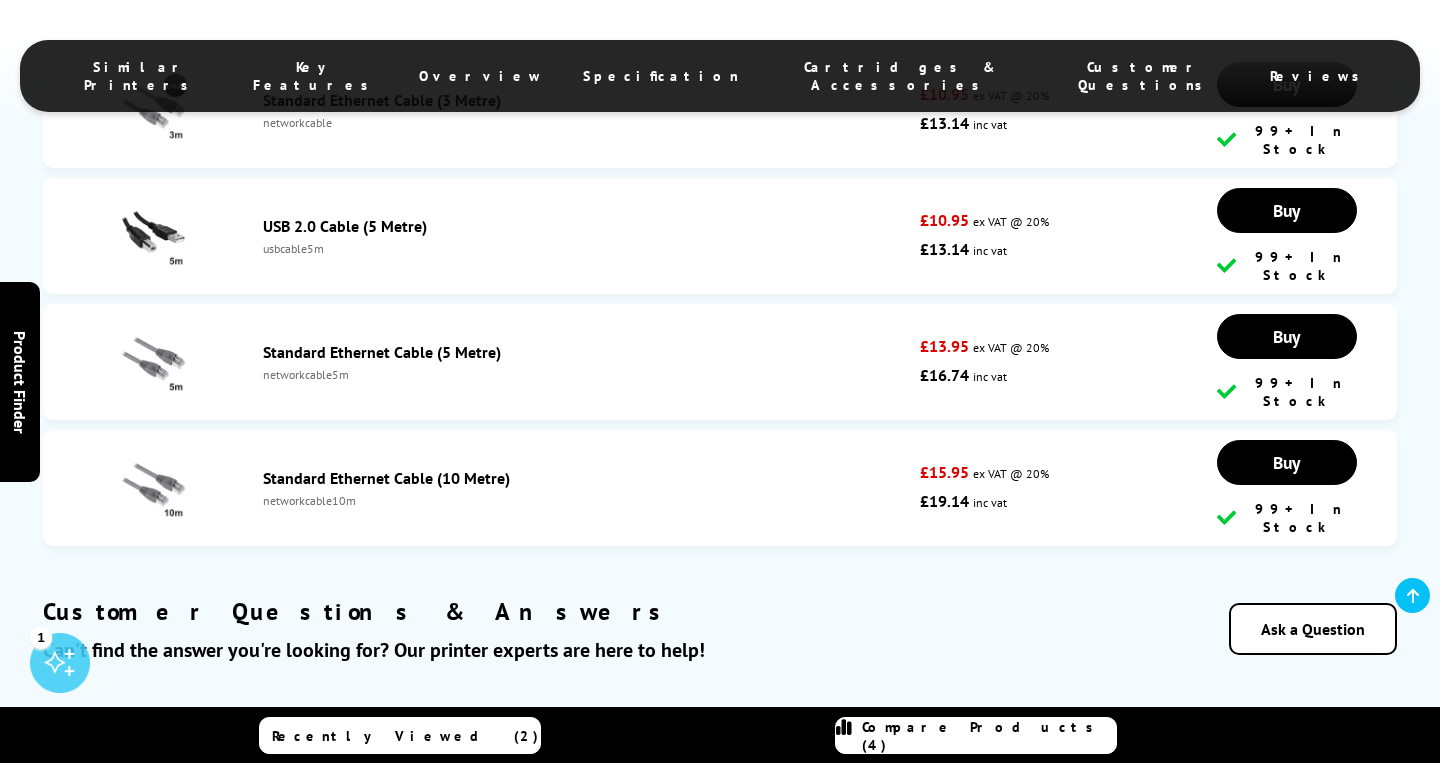 scroll, scrollTop: 9022, scrollLeft: 0, axis: vertical 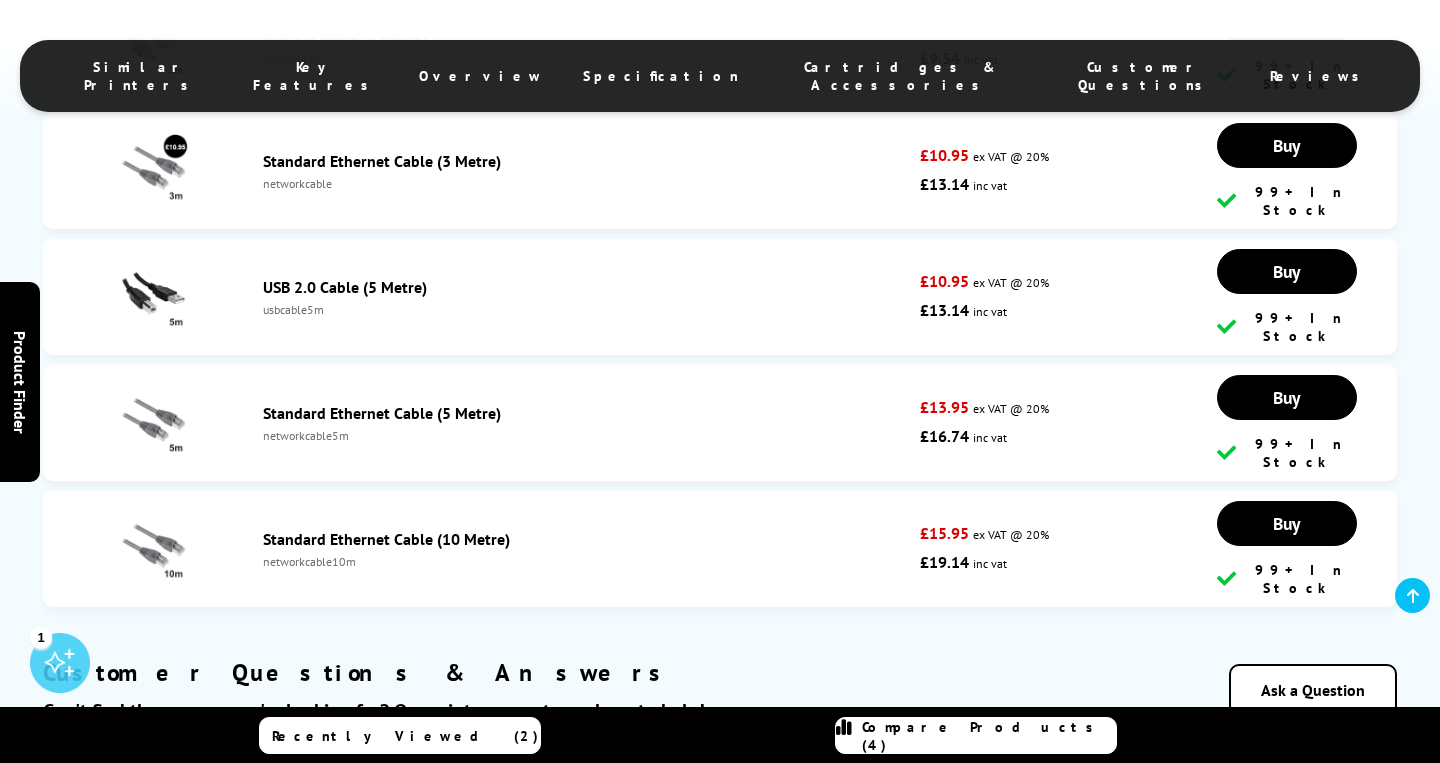 click on "Cartridges & Accessories" at bounding box center [900, 76] 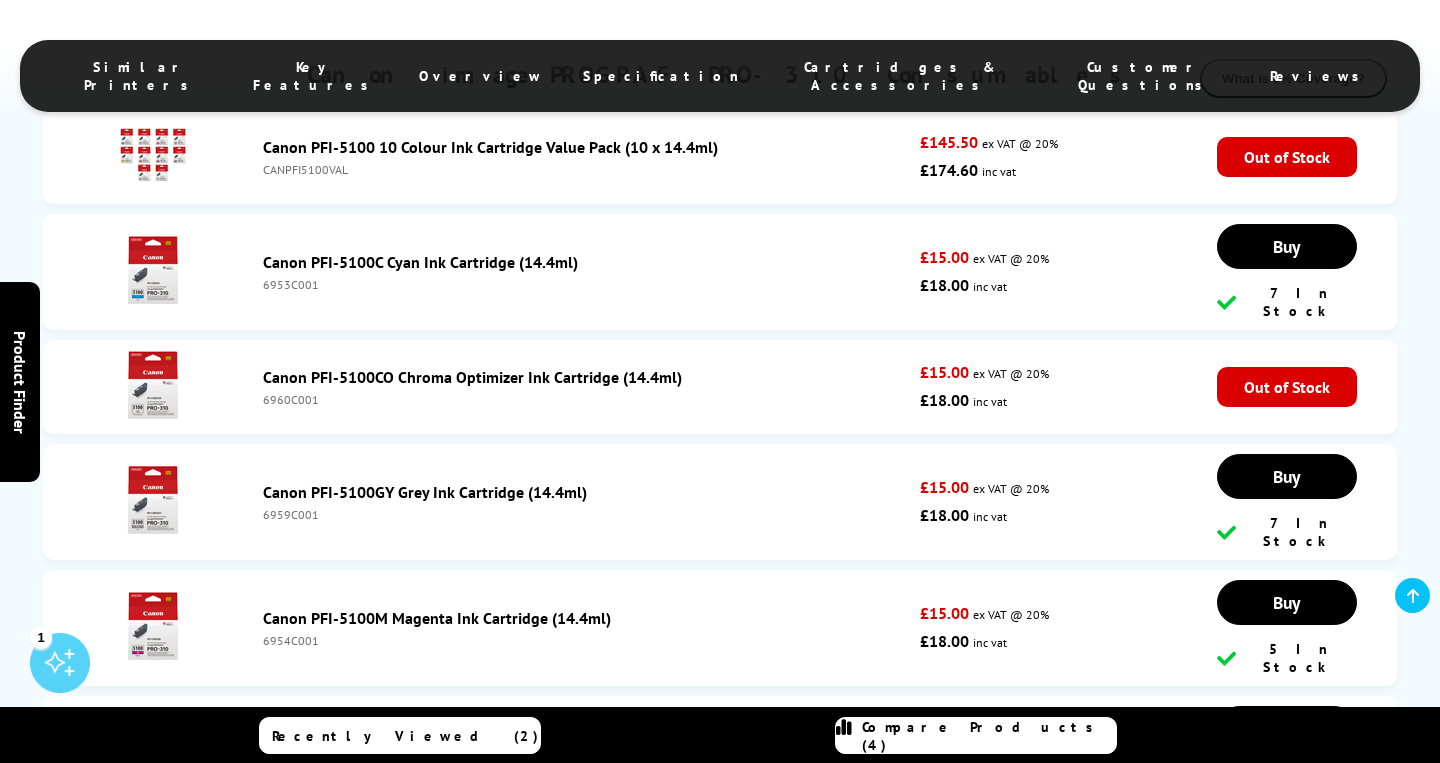 scroll, scrollTop: 4029, scrollLeft: 0, axis: vertical 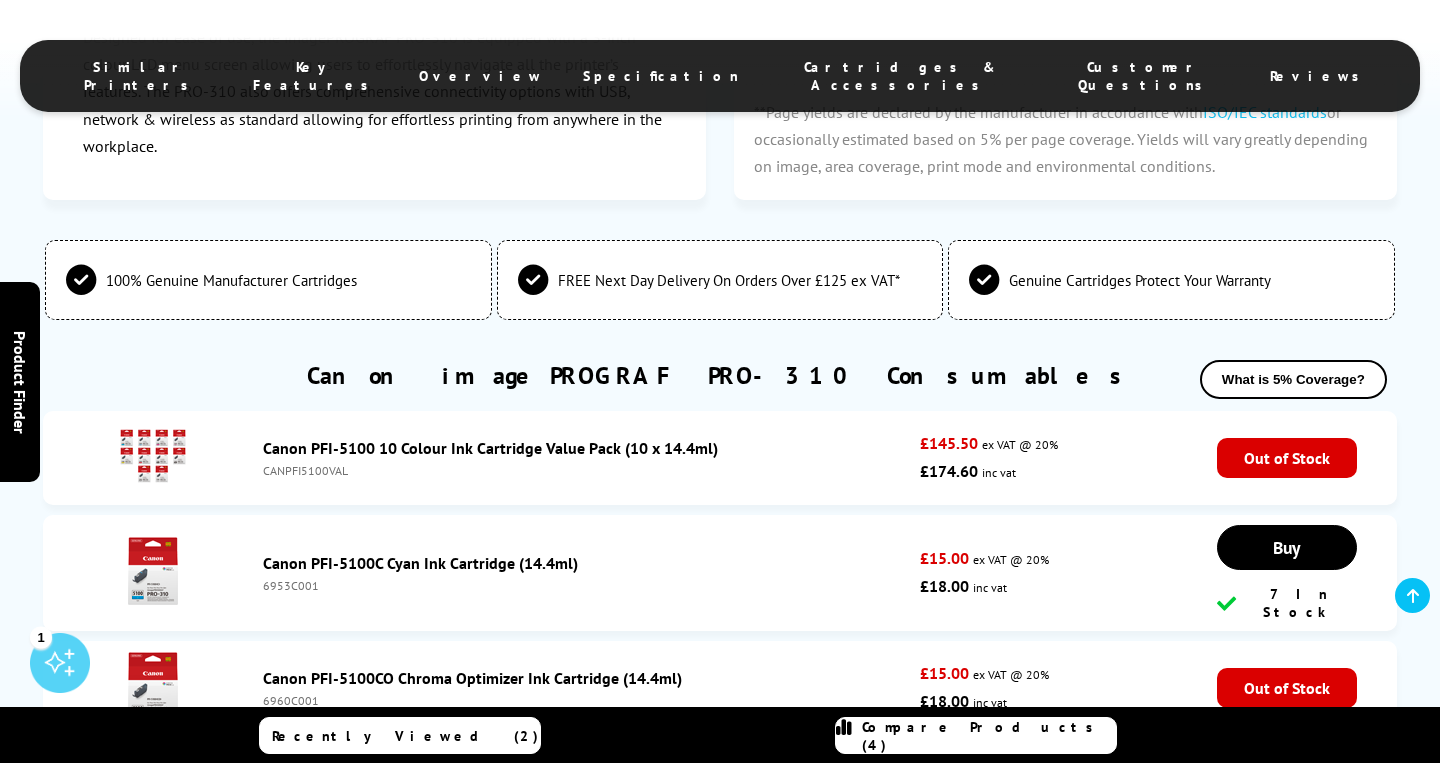 click on "Similar Printers" at bounding box center [141, 76] 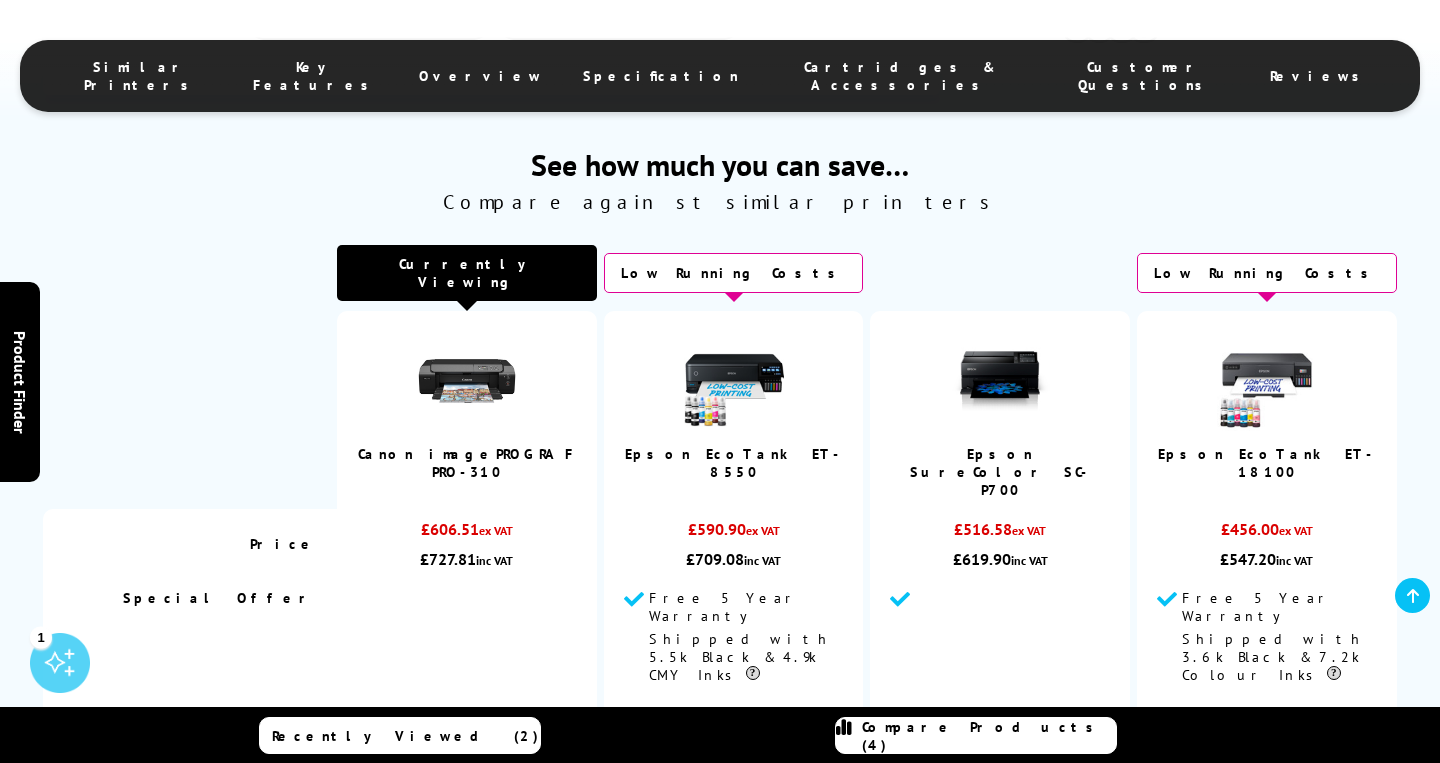 scroll, scrollTop: 1105, scrollLeft: 0, axis: vertical 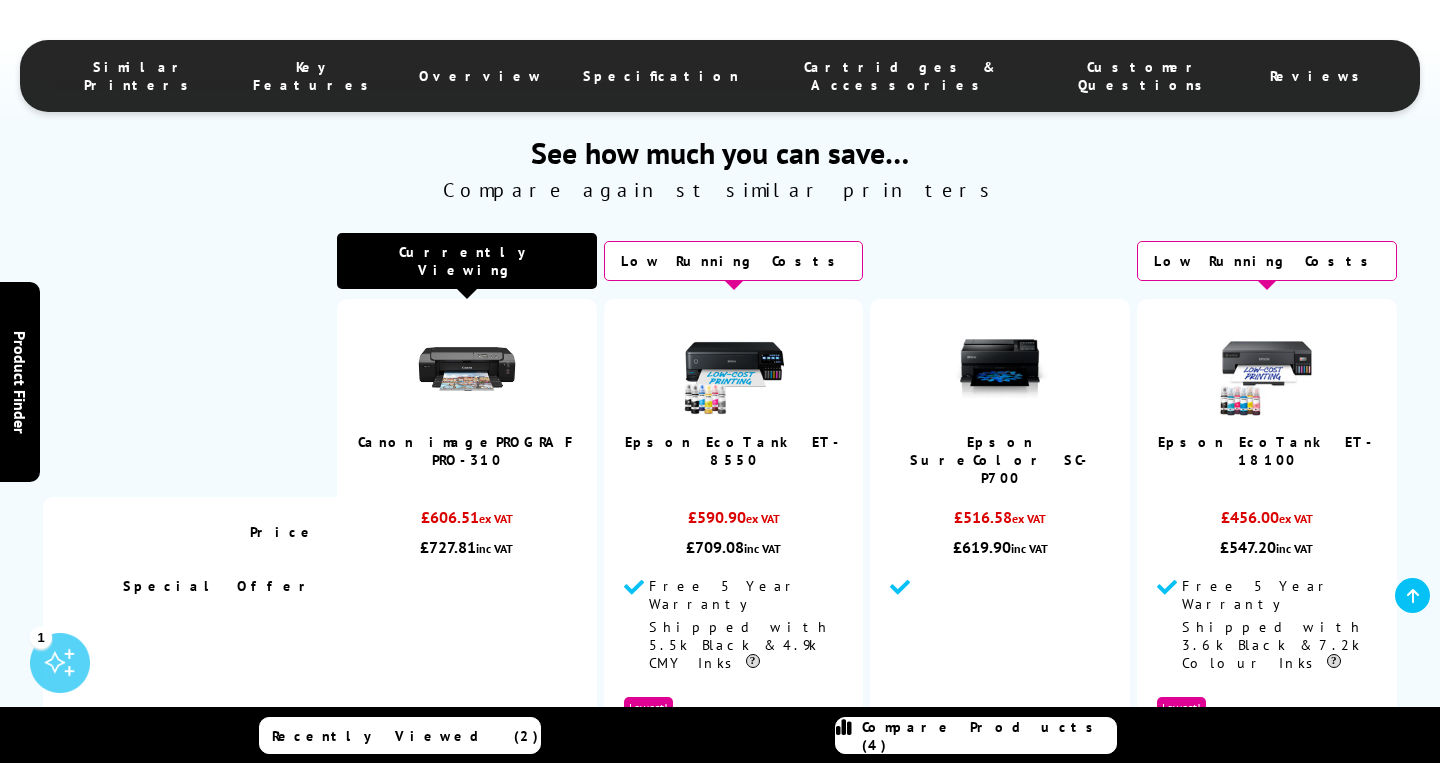 click at bounding box center (1000, 369) 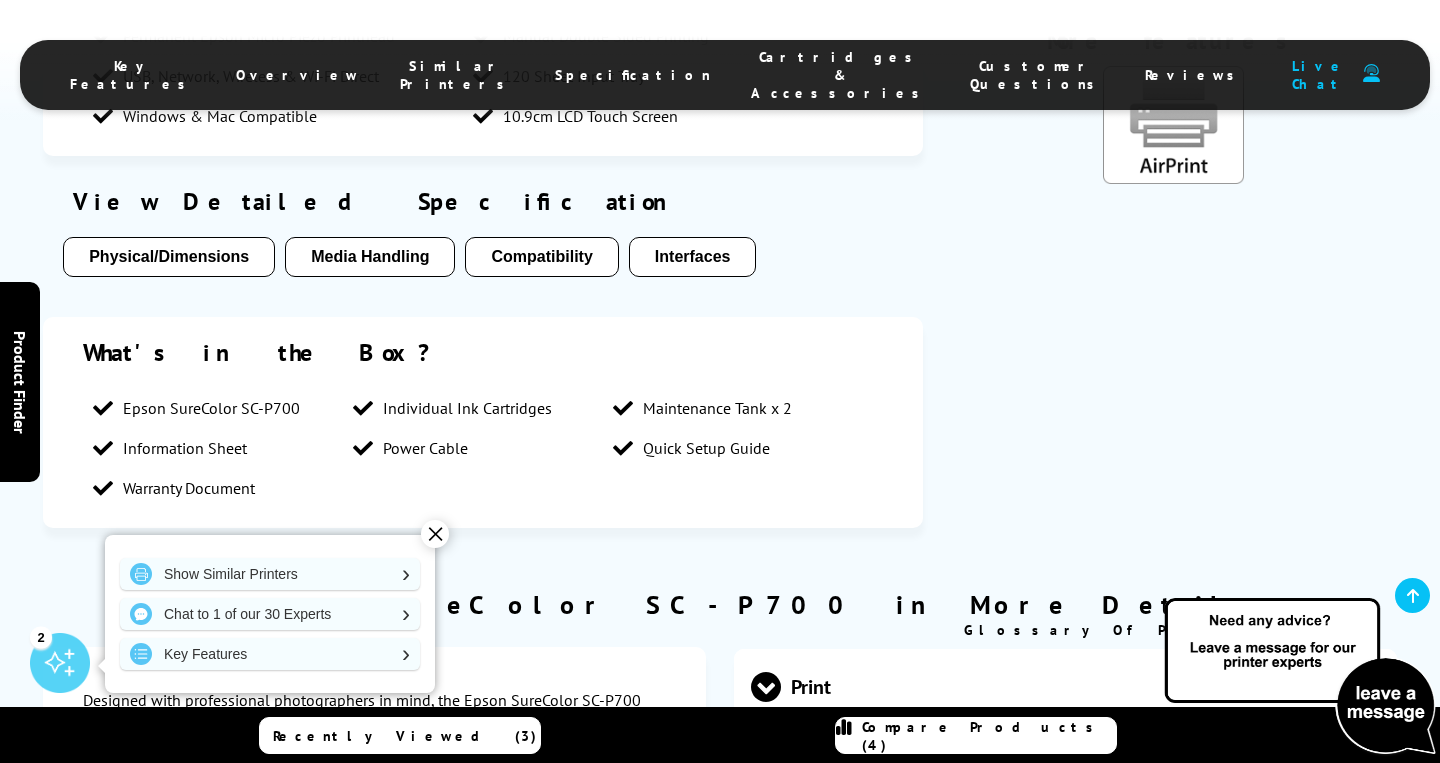 scroll, scrollTop: 1345, scrollLeft: 0, axis: vertical 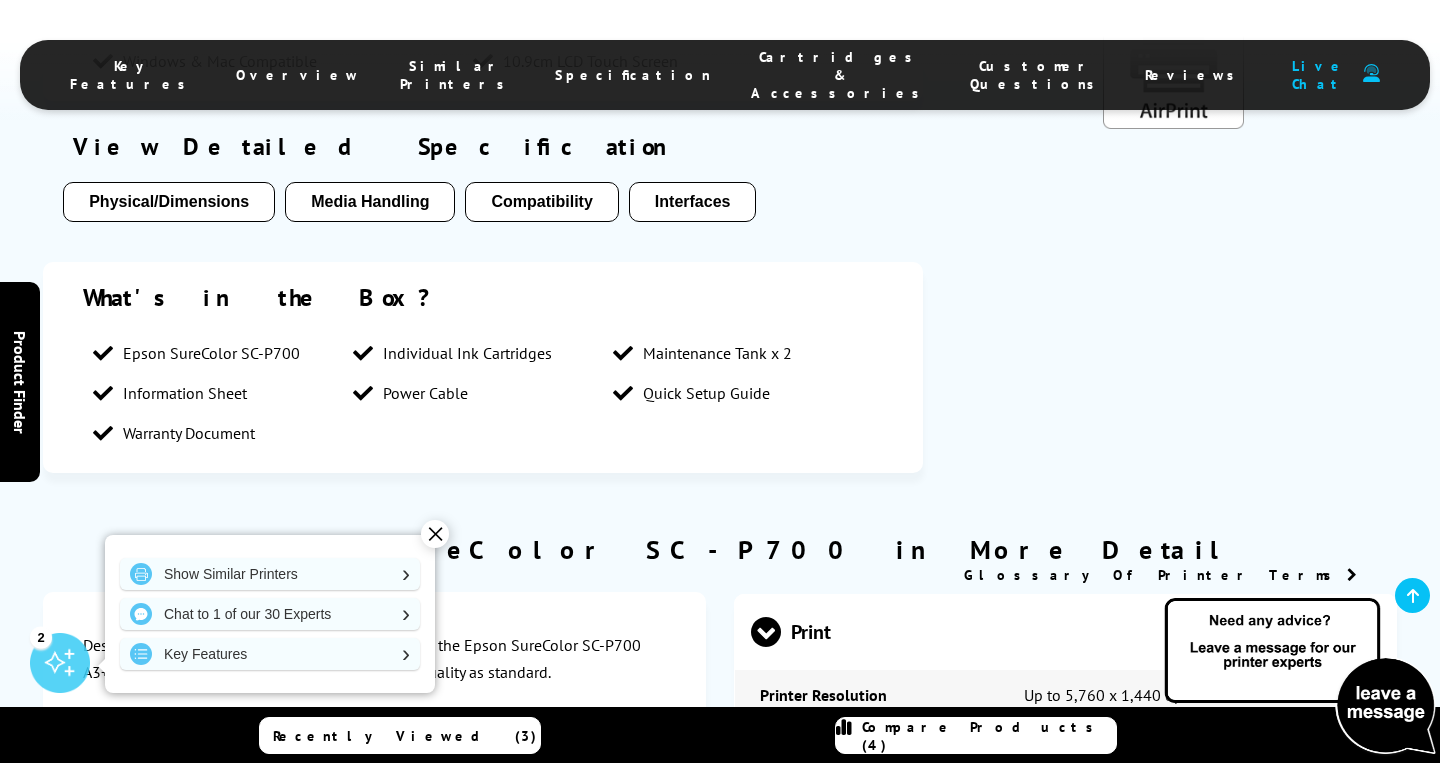 click on "✕" at bounding box center (435, 534) 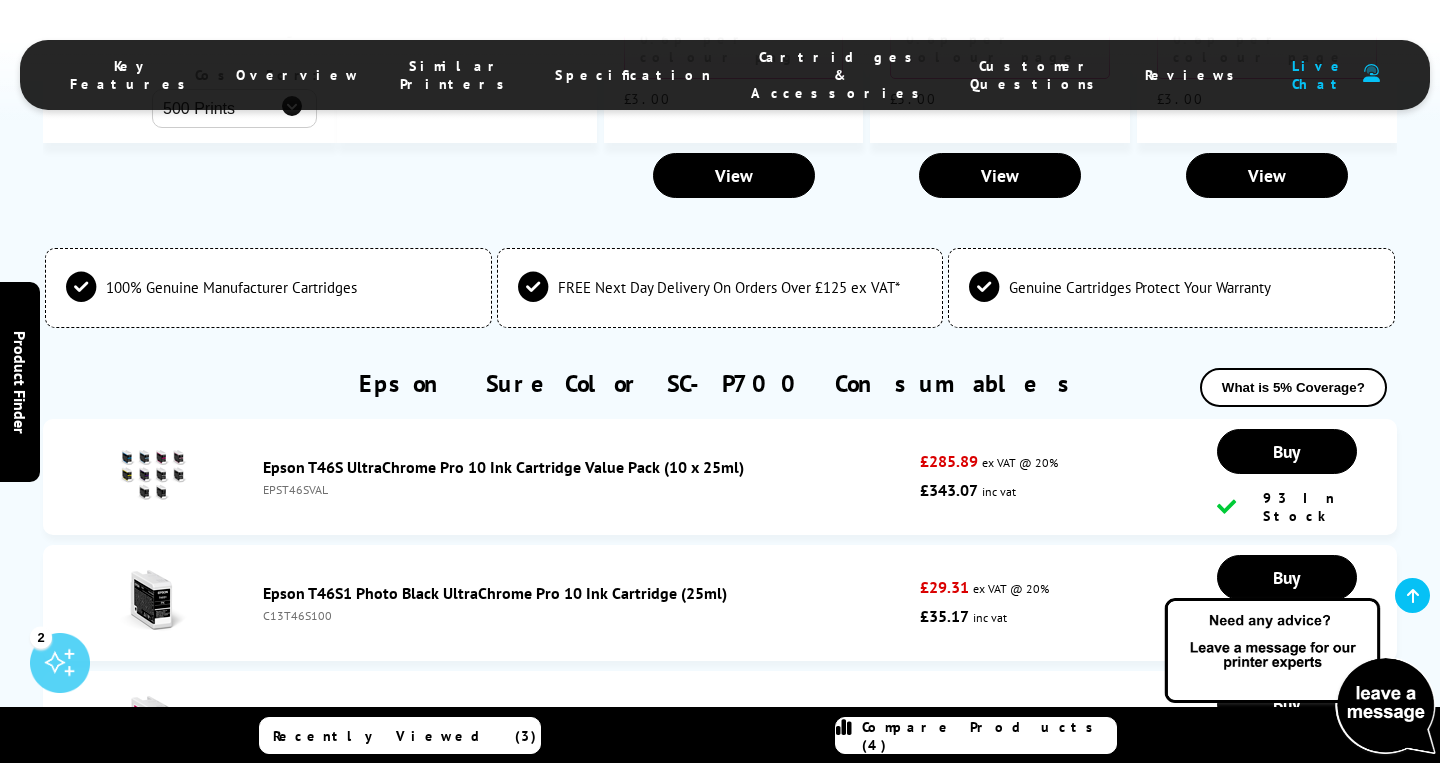 scroll, scrollTop: 3810, scrollLeft: 0, axis: vertical 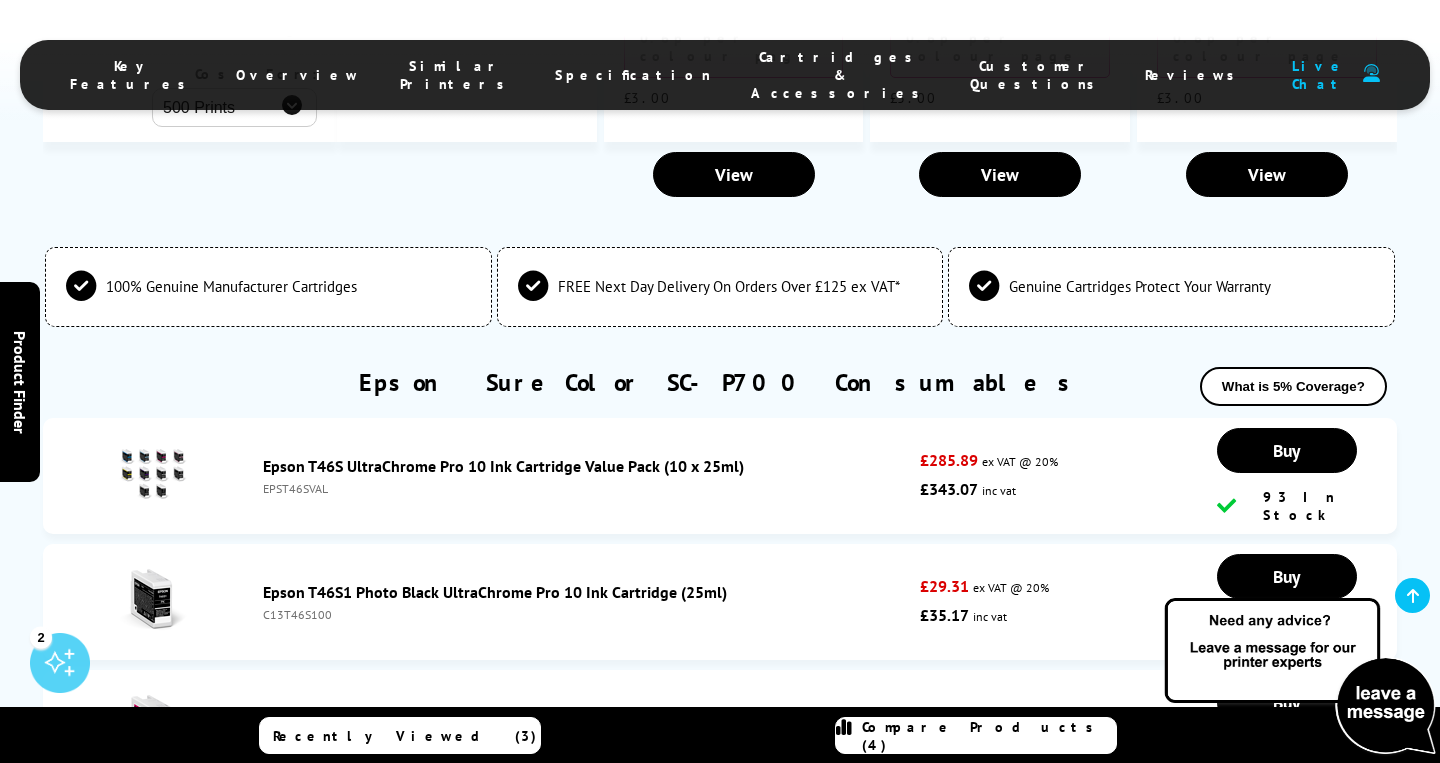 click on "Epson T46S UltraChrome Pro 10 Ink Cartridge Value Pack (10 x 25ml)" at bounding box center (503, 466) 